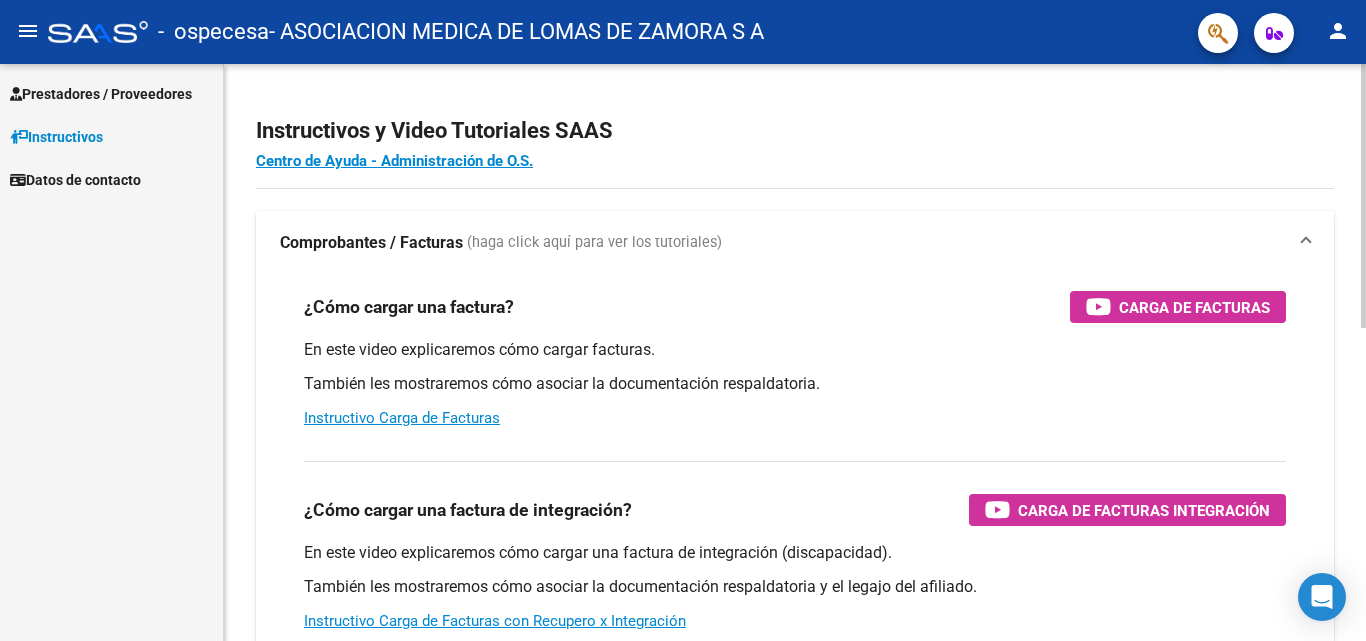 scroll, scrollTop: 0, scrollLeft: 0, axis: both 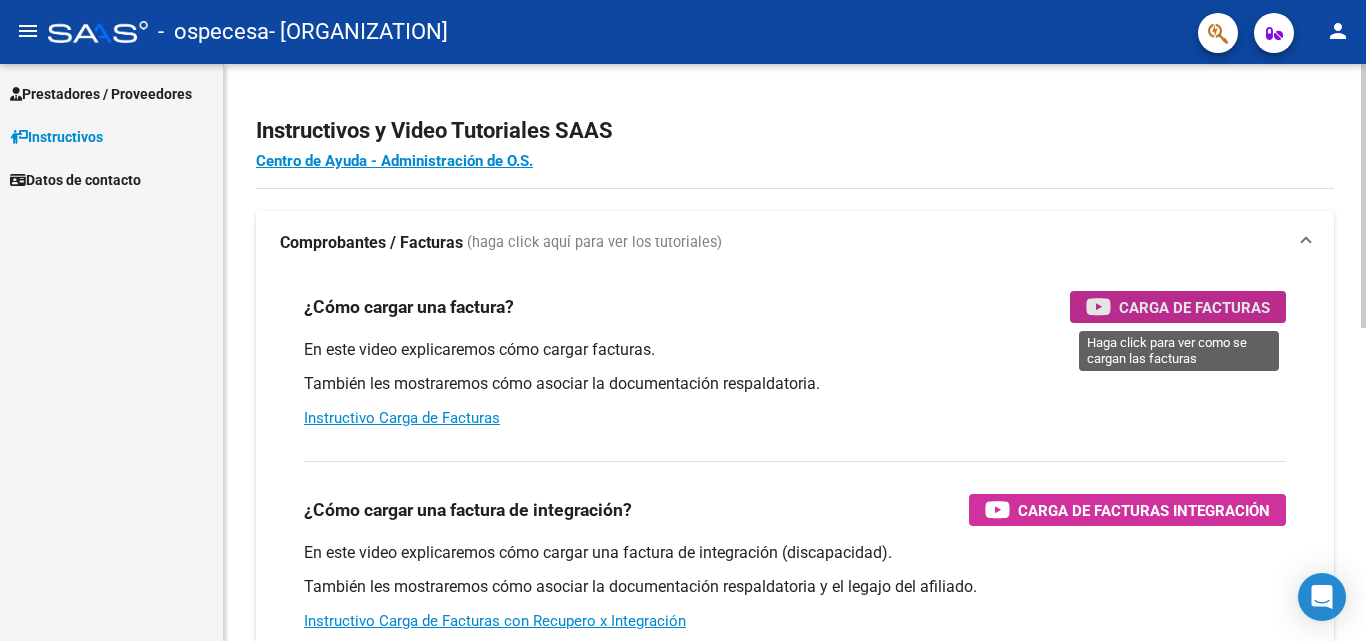 click on "Carga de Facturas" at bounding box center (1194, 307) 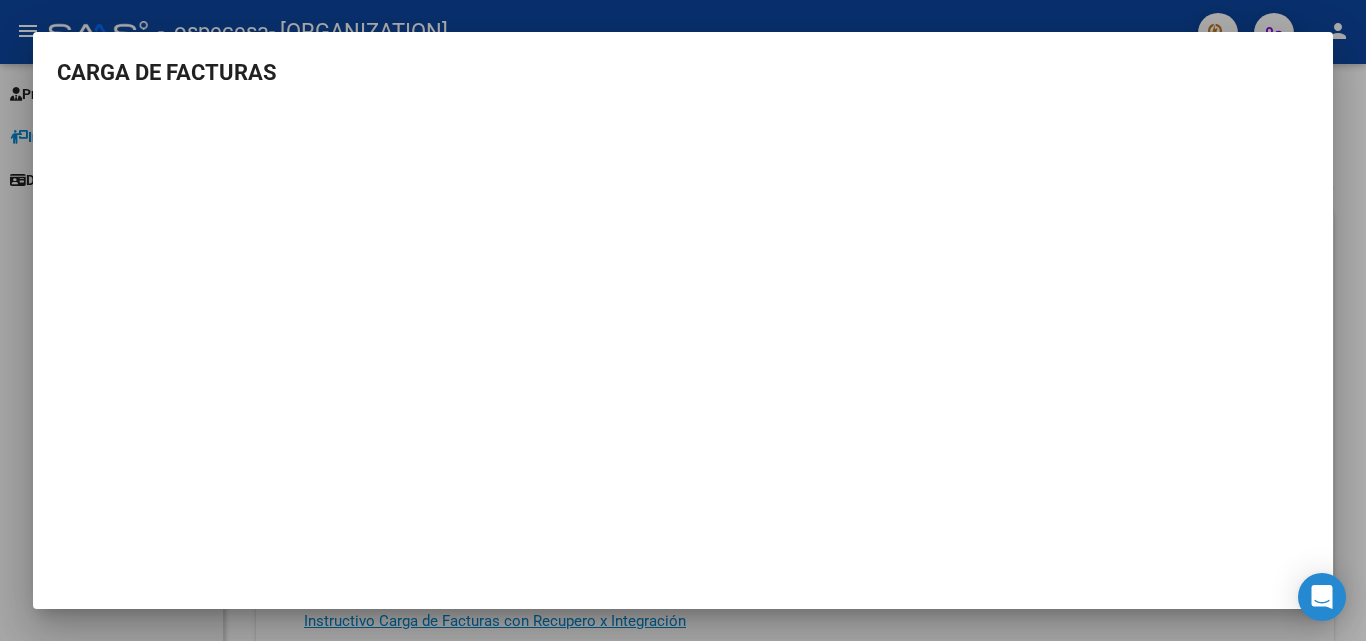 click at bounding box center [683, 320] 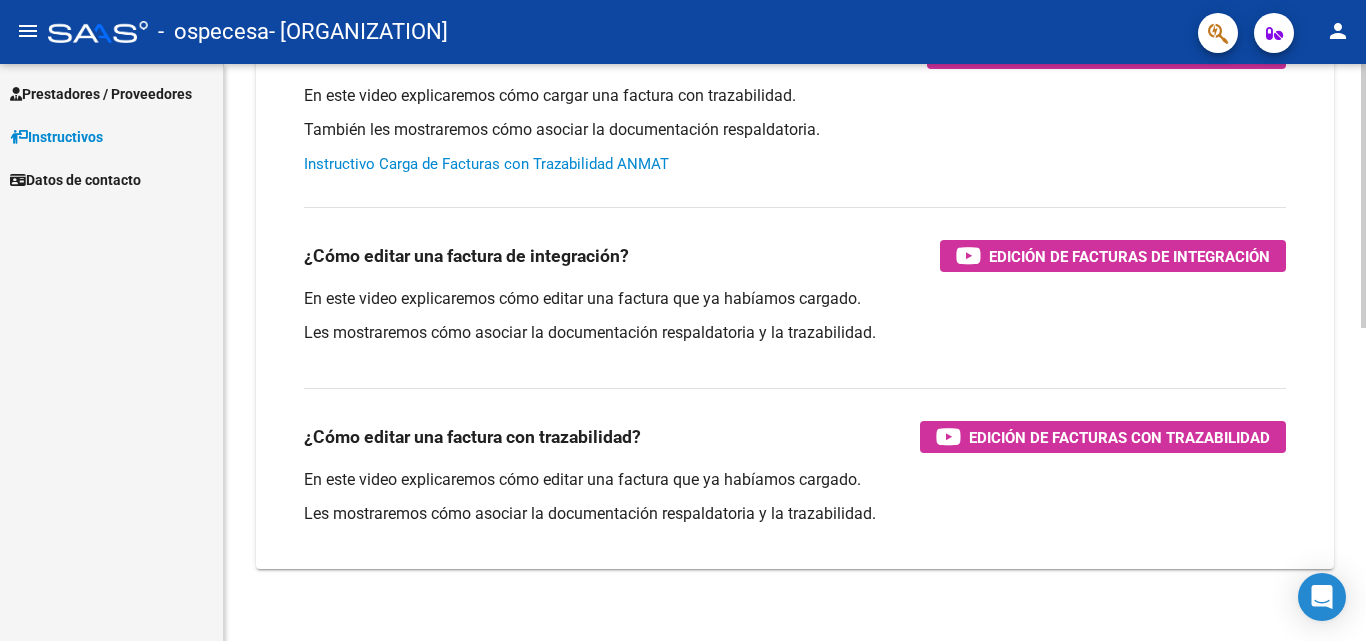 scroll, scrollTop: 684, scrollLeft: 0, axis: vertical 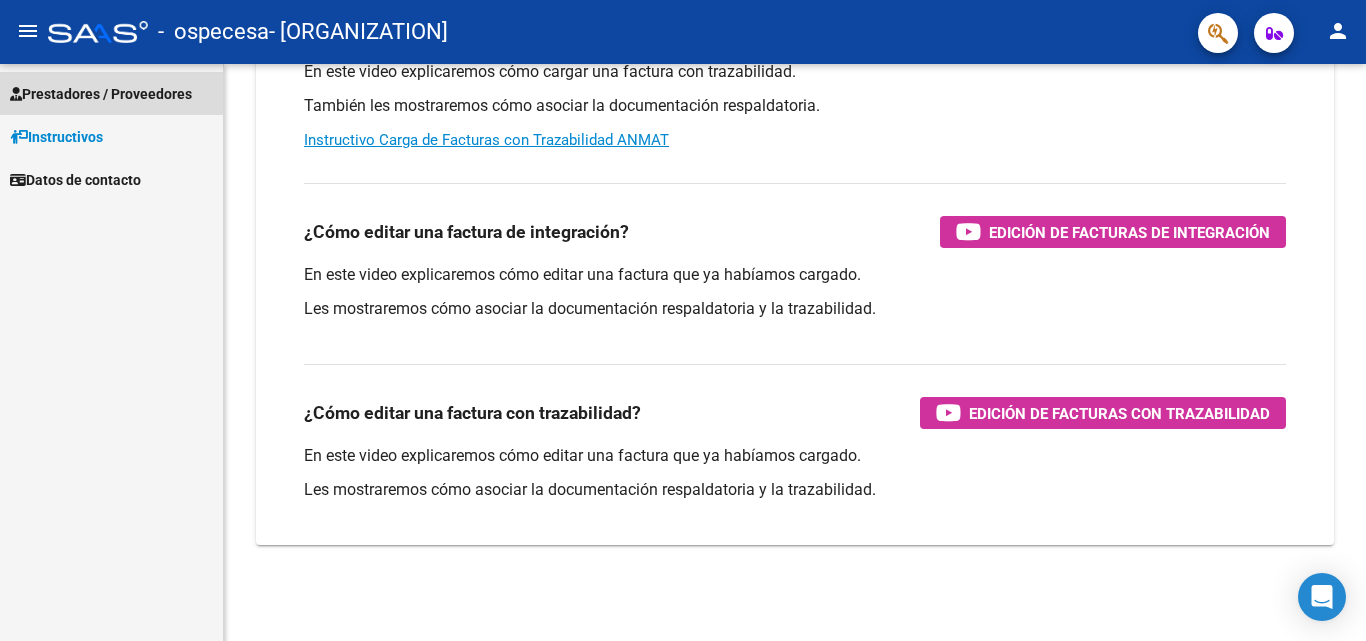 click on "Prestadores / Proveedores" at bounding box center [101, 94] 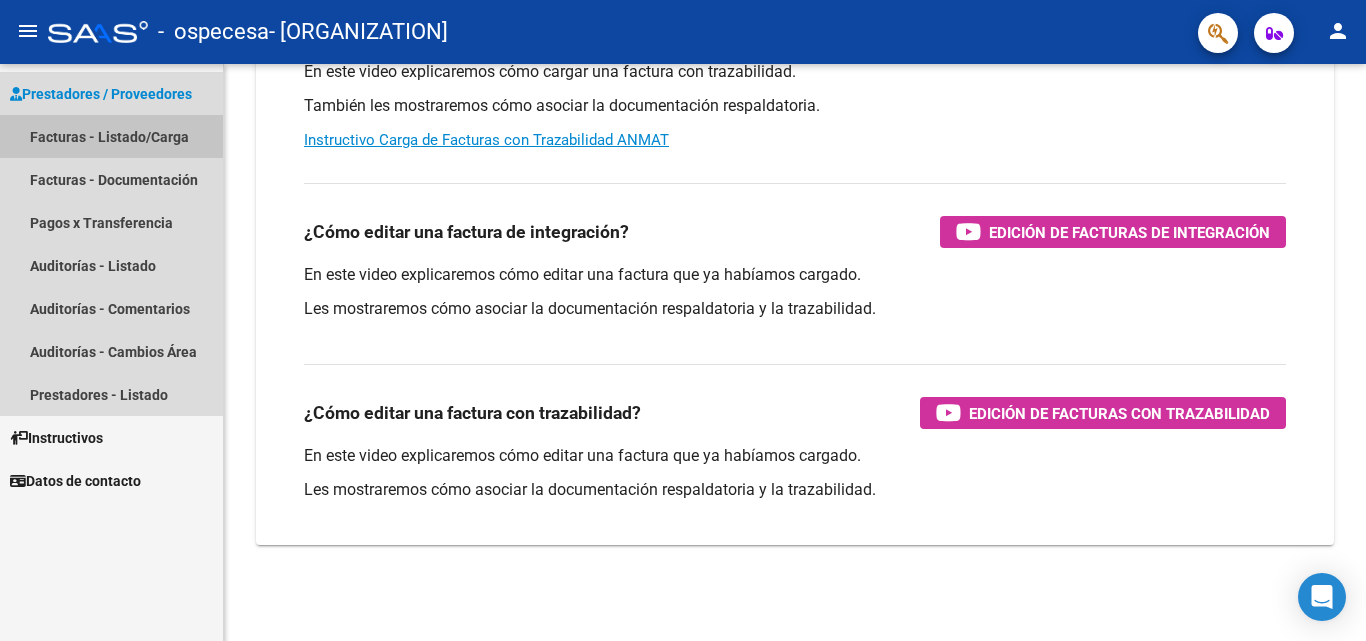 click on "Facturas - Listado/Carga" at bounding box center (111, 136) 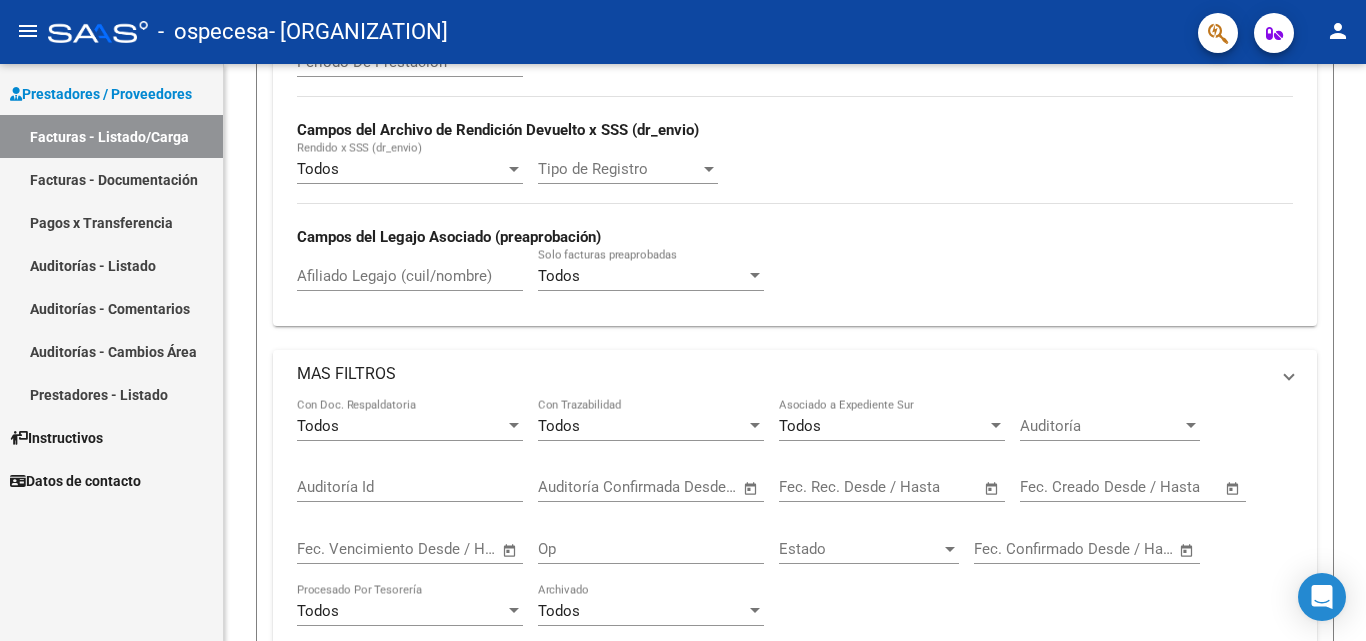 scroll, scrollTop: 0, scrollLeft: 0, axis: both 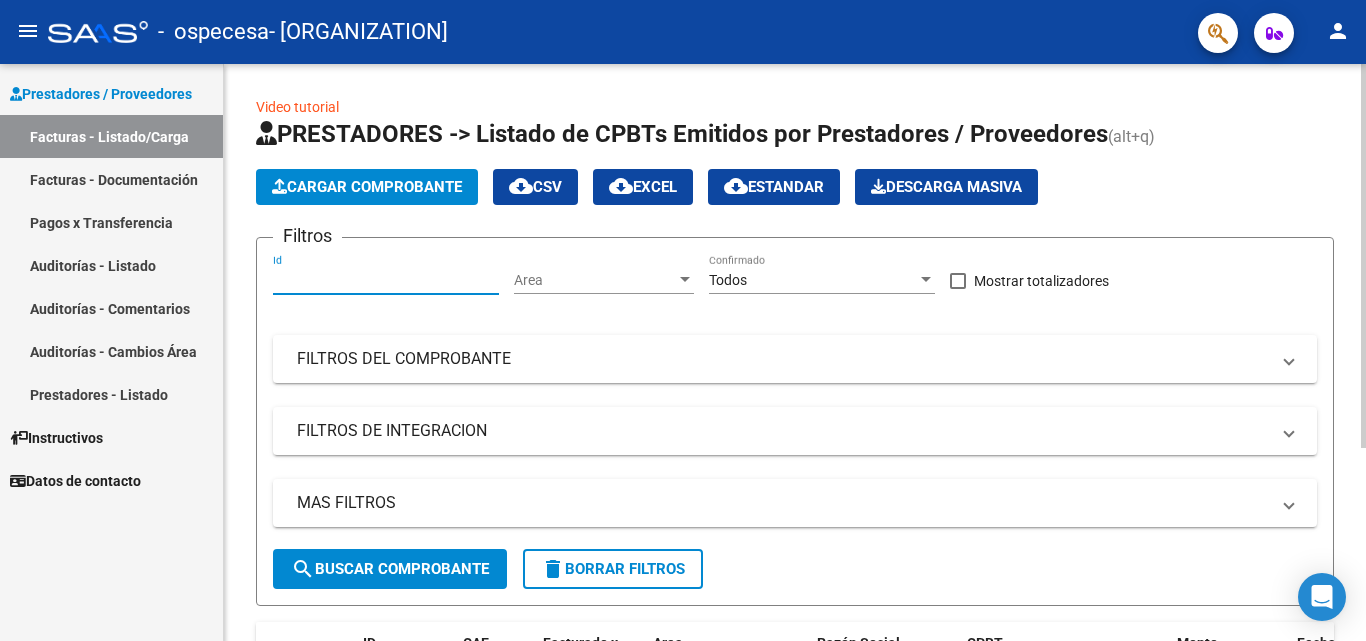 click on "Id" at bounding box center (386, 280) 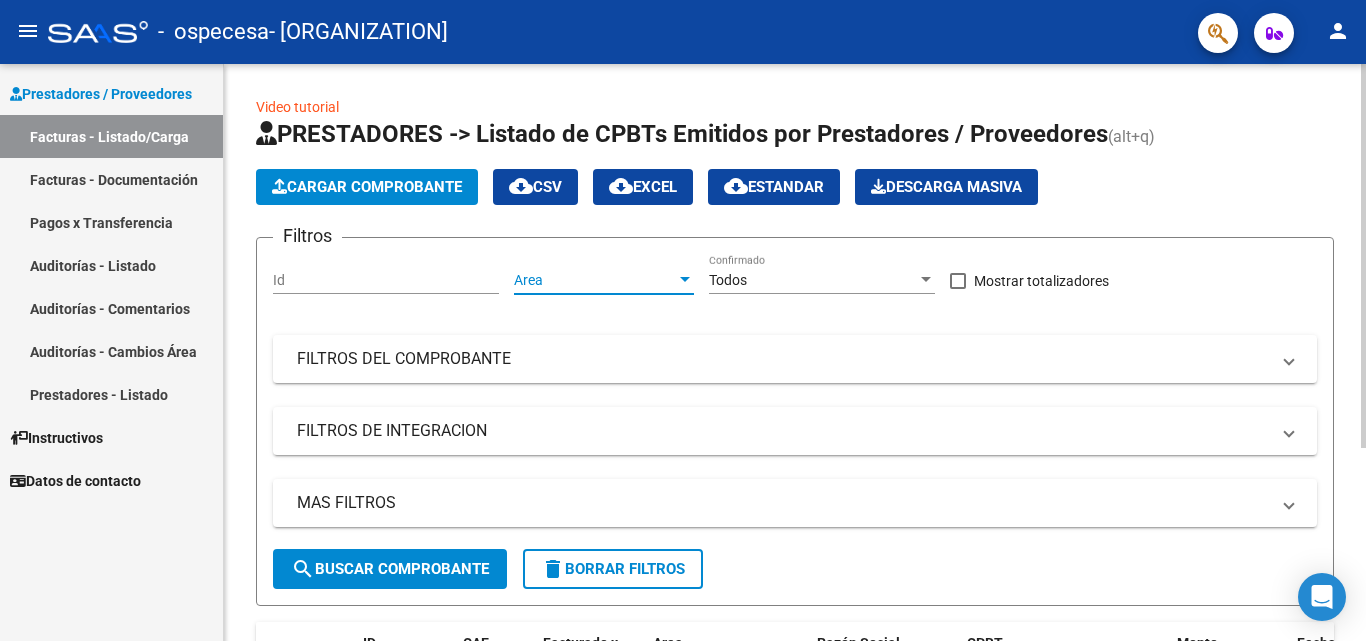 click at bounding box center [685, 279] 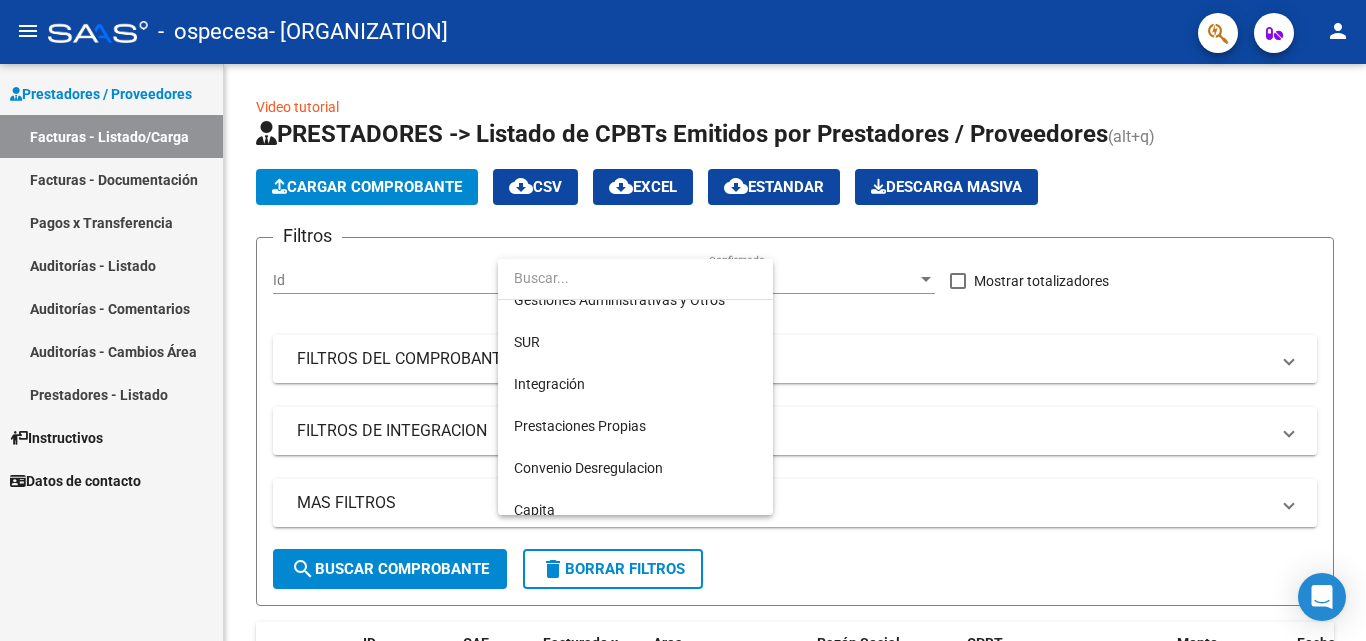 scroll, scrollTop: 0, scrollLeft: 0, axis: both 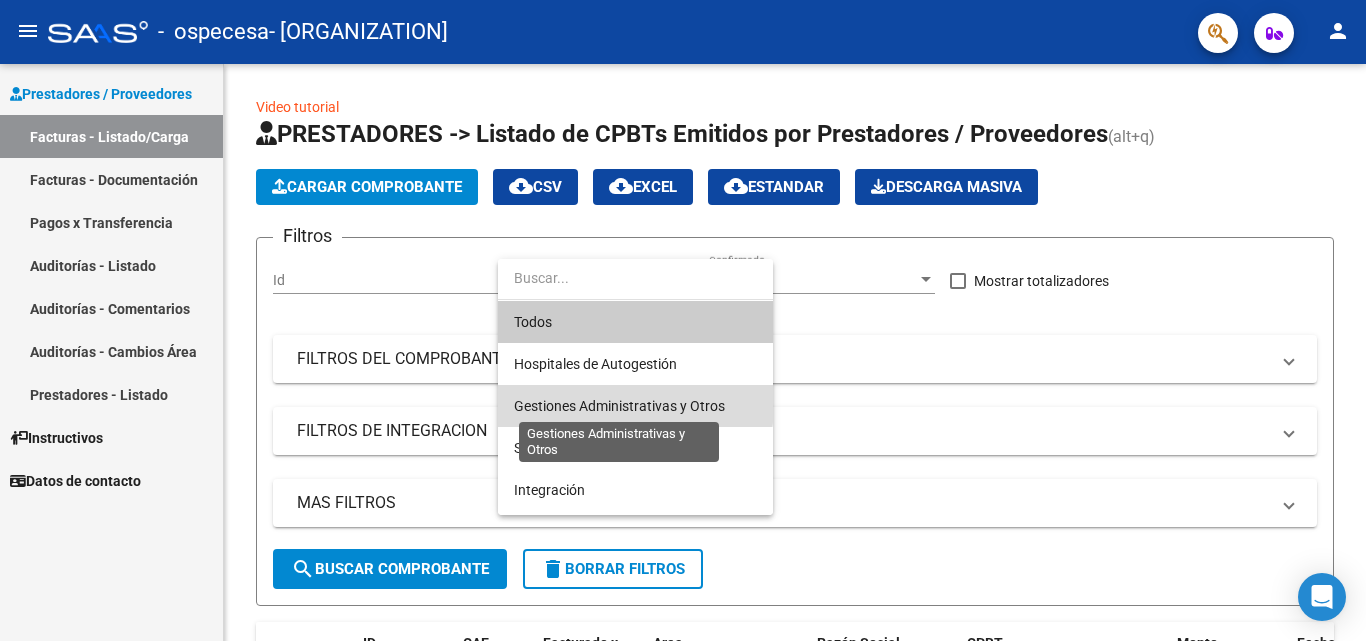 click on "Gestiones Administrativas y Otros" at bounding box center (619, 406) 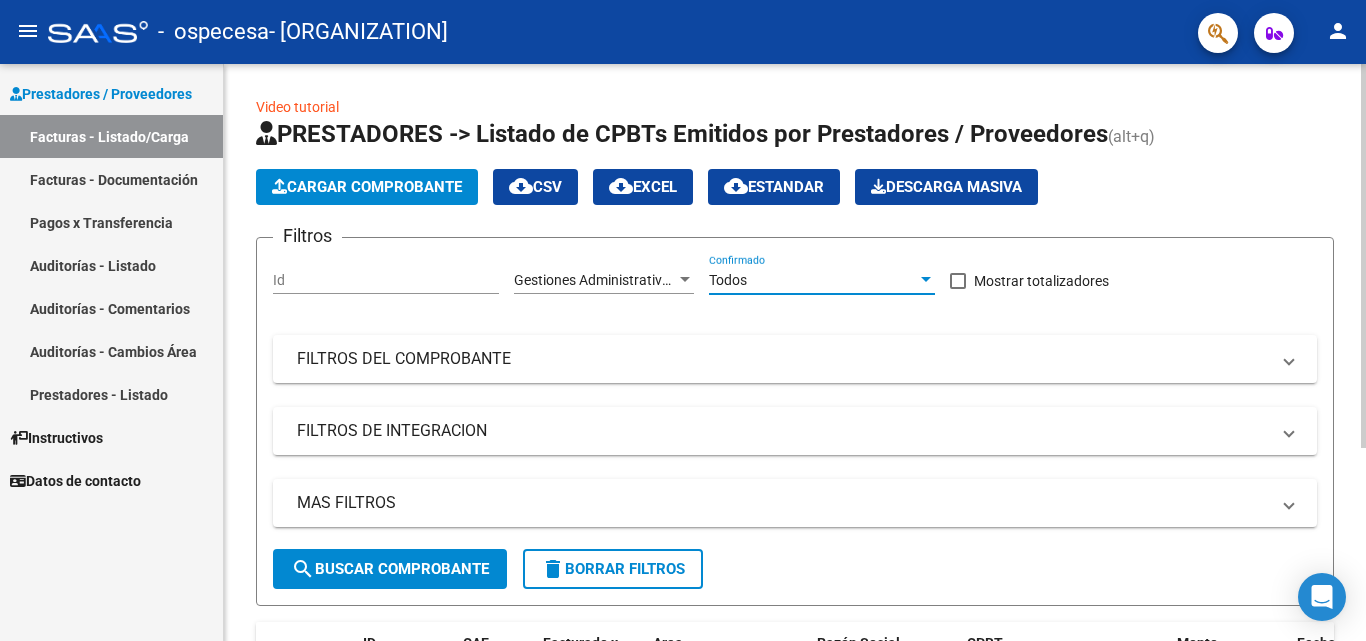 click on "Todos" at bounding box center (728, 280) 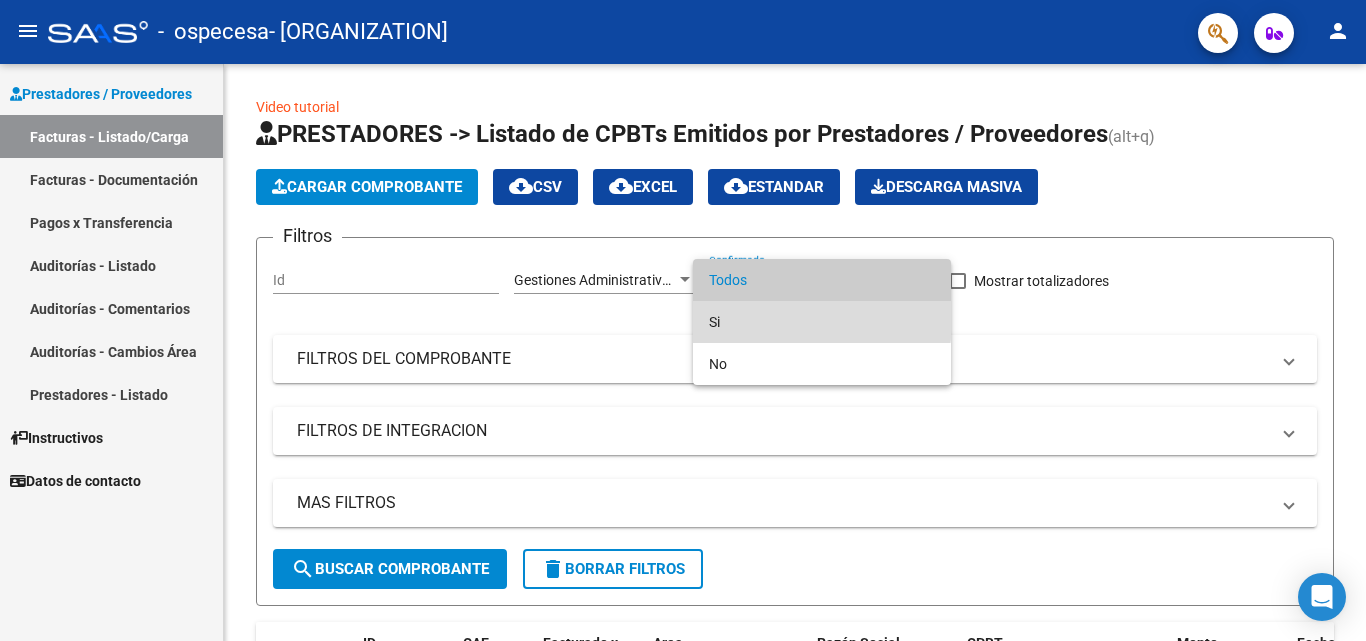 click on "Si" at bounding box center (822, 322) 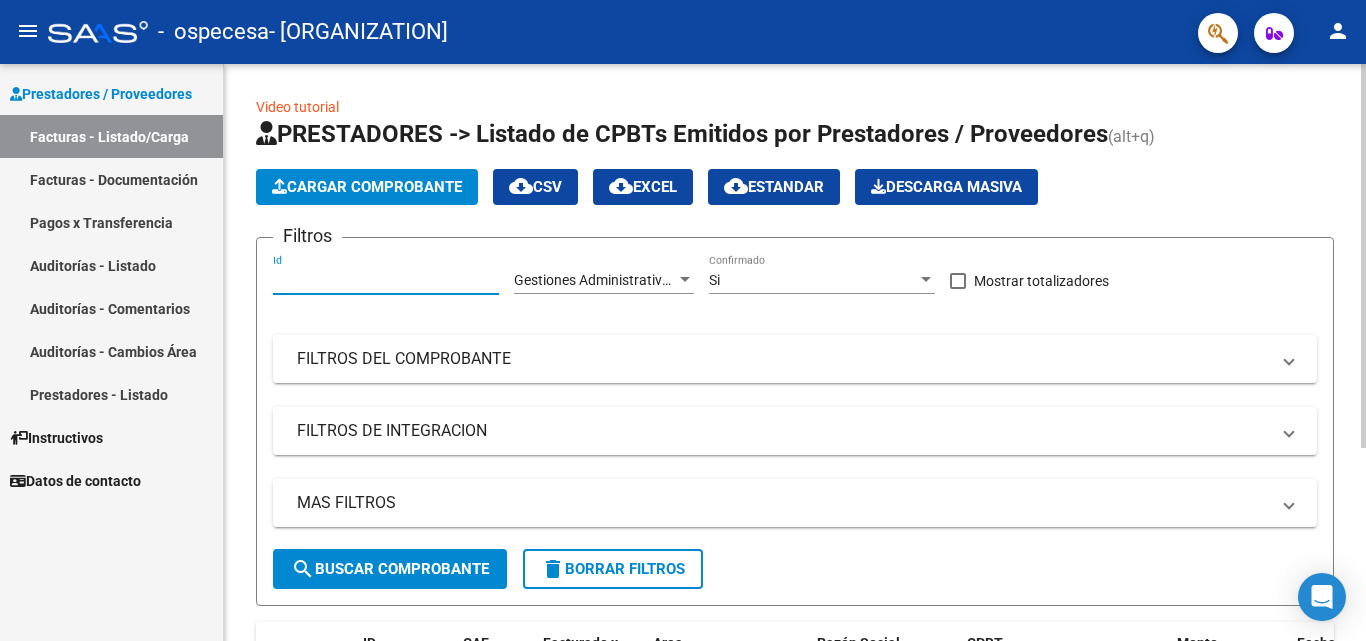 click on "Id" at bounding box center [386, 280] 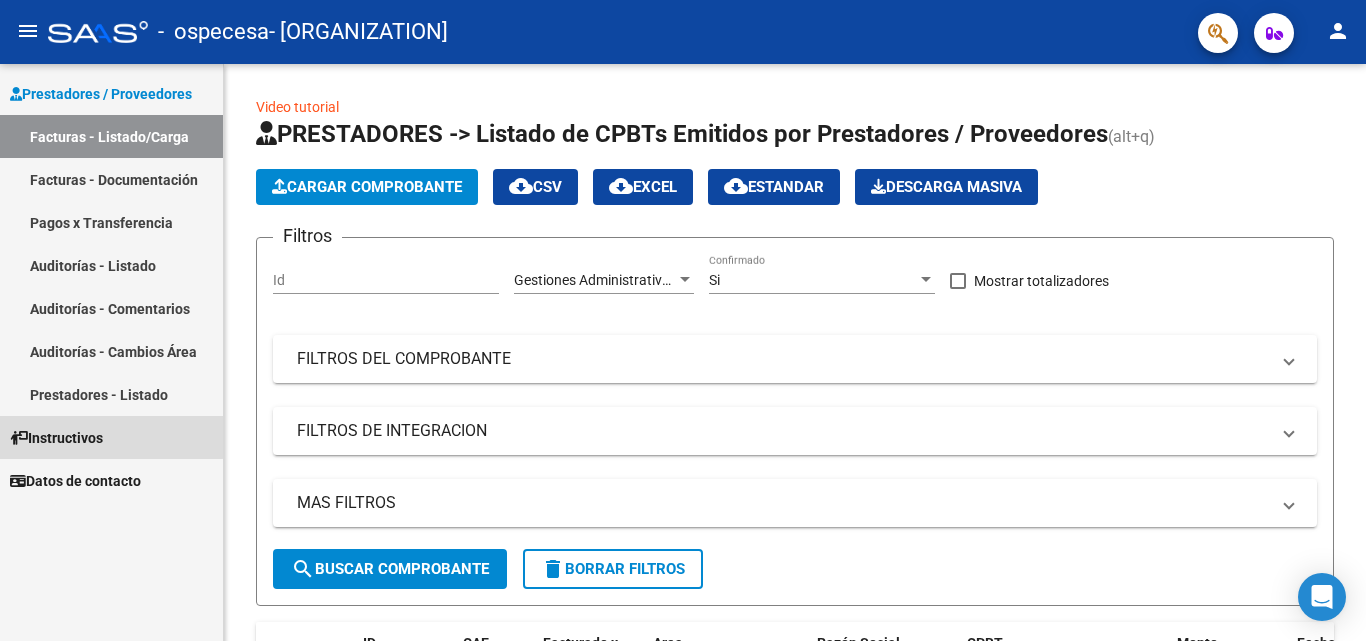 click on "Instructivos" at bounding box center (56, 438) 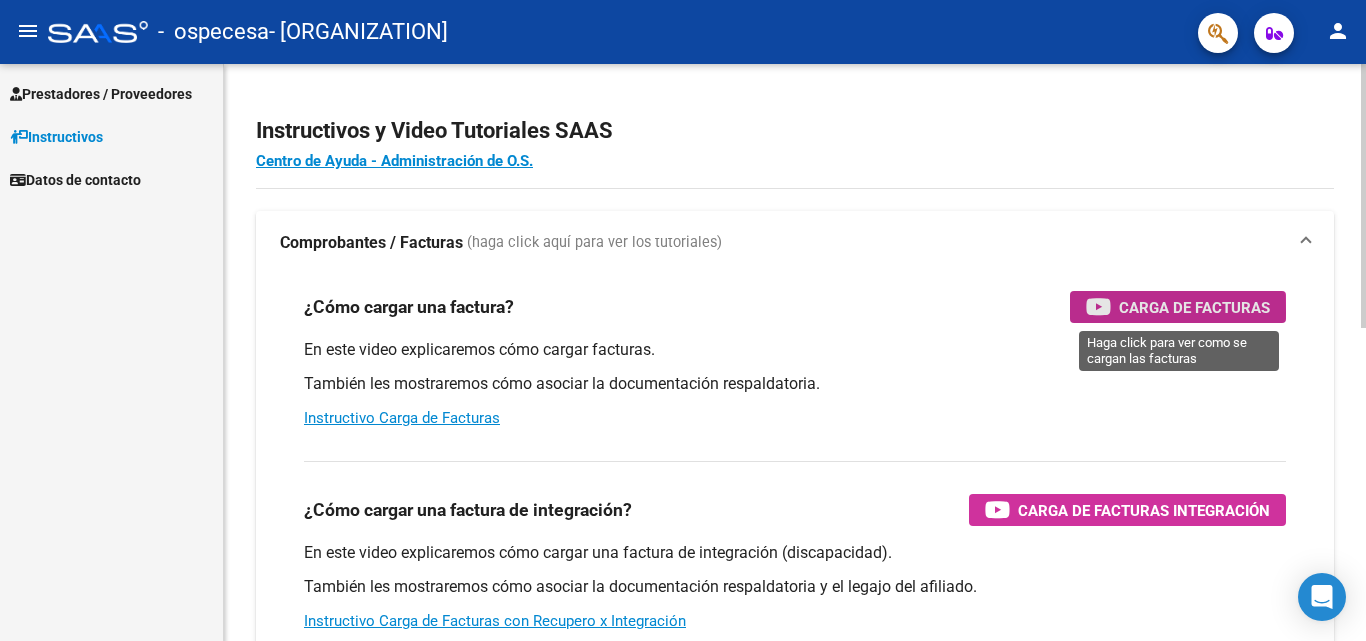 click on "Carga de Facturas" at bounding box center [1194, 307] 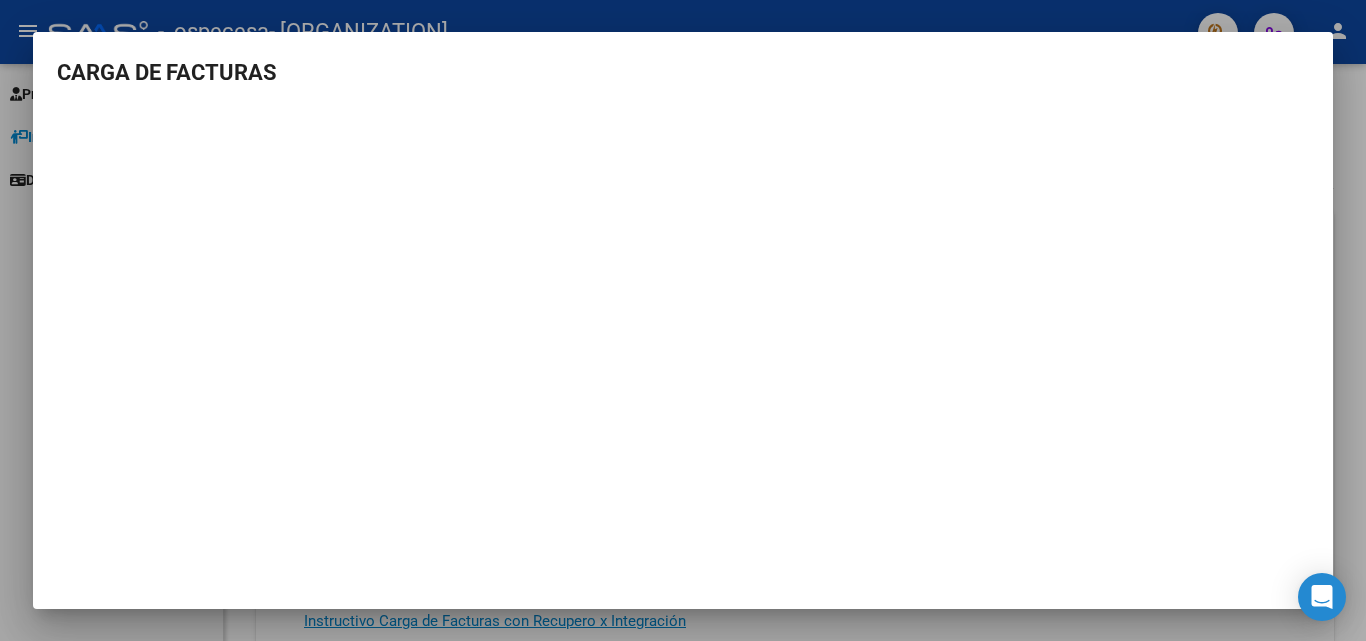 drag, startPoint x: 1270, startPoint y: 57, endPoint x: 1170, endPoint y: 22, distance: 105.9481 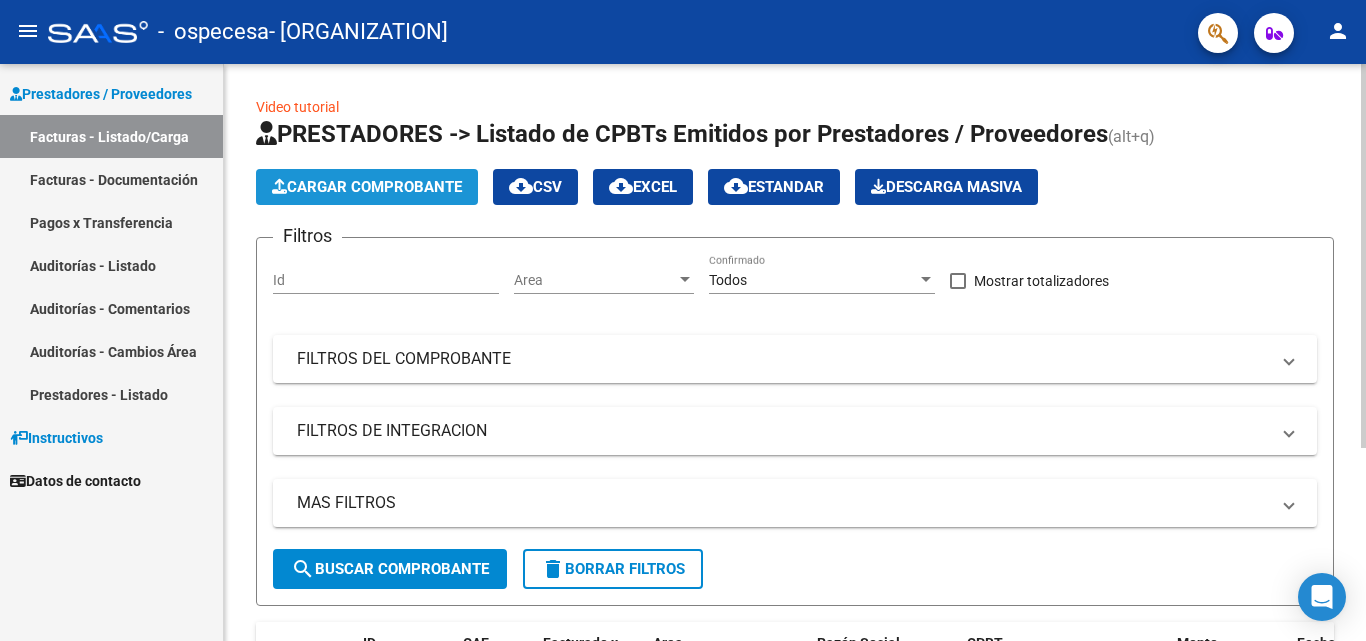 click on "Cargar Comprobante" 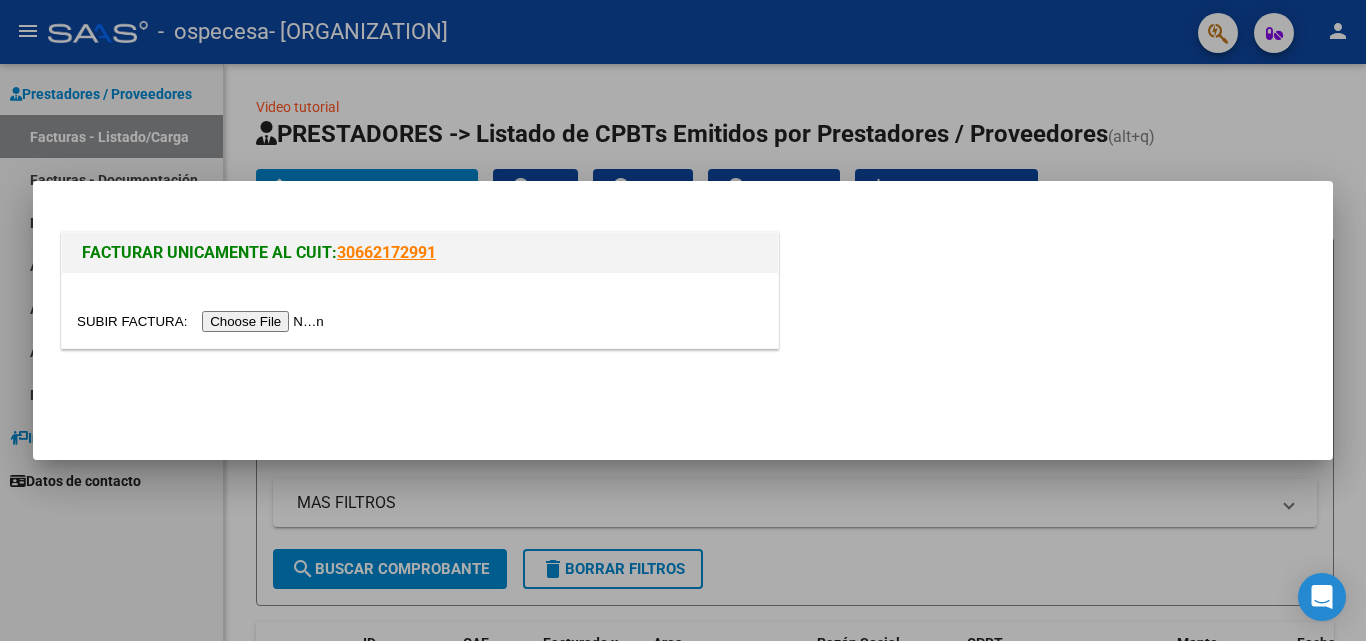 click at bounding box center (683, 320) 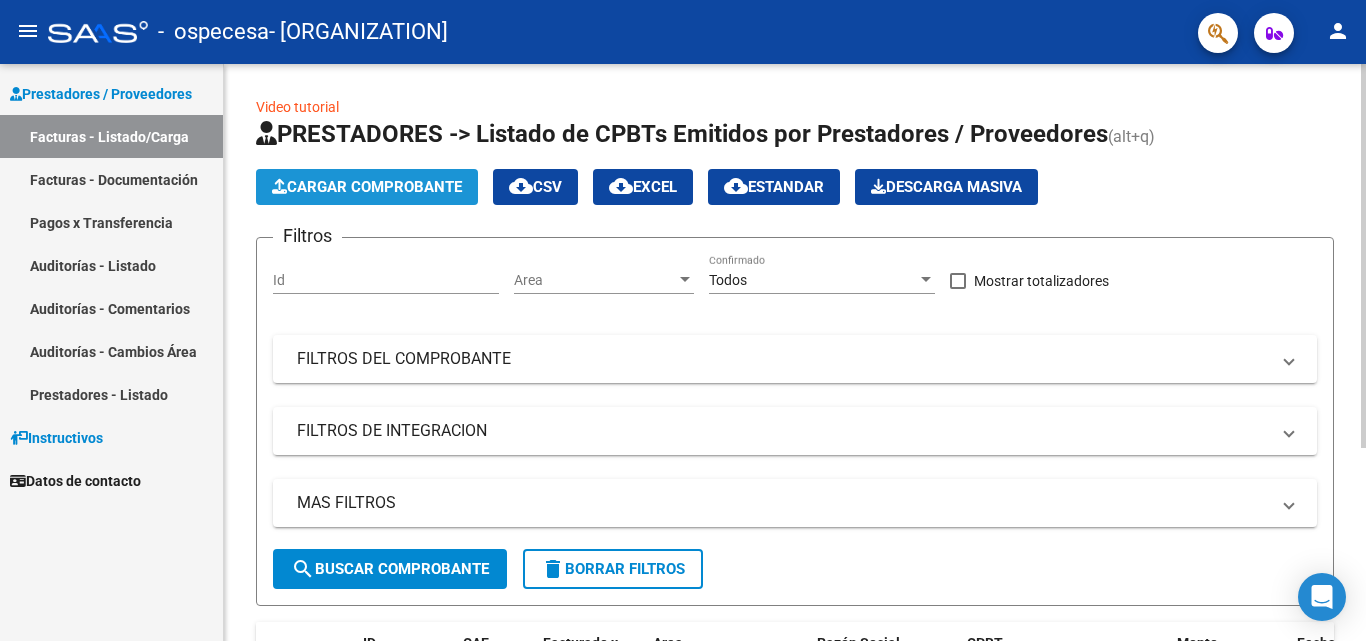 click on "Cargar Comprobante" 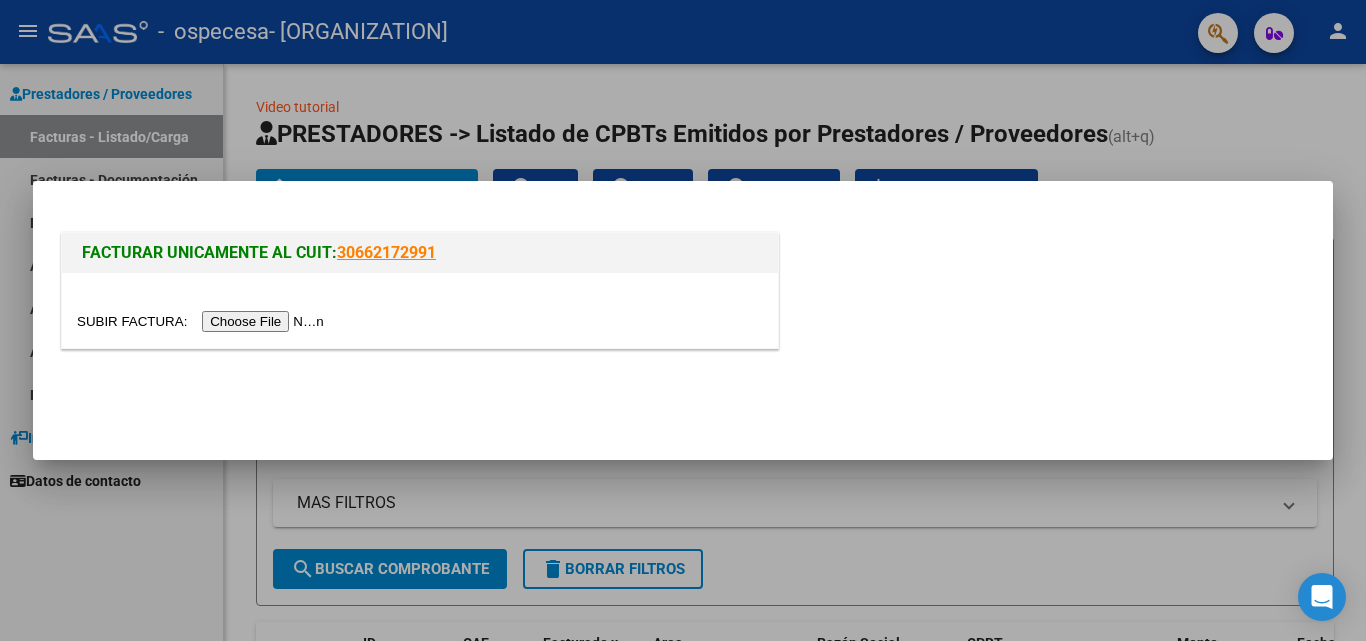 click at bounding box center (203, 321) 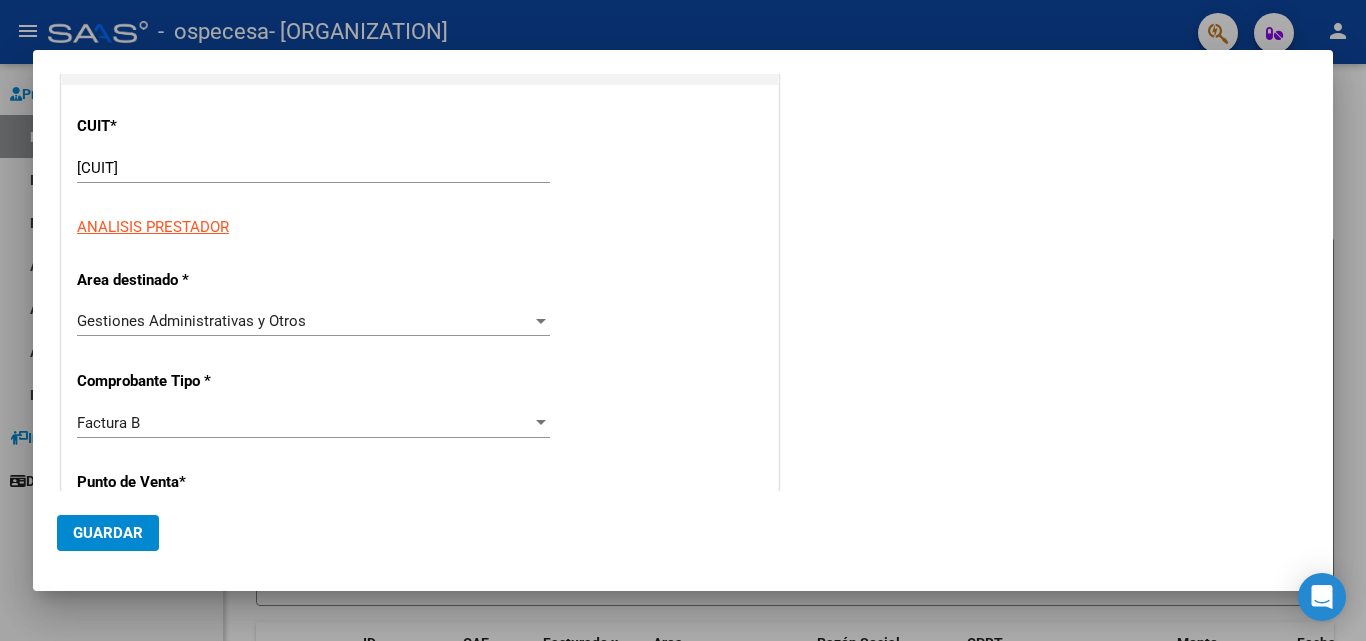 scroll, scrollTop: 200, scrollLeft: 0, axis: vertical 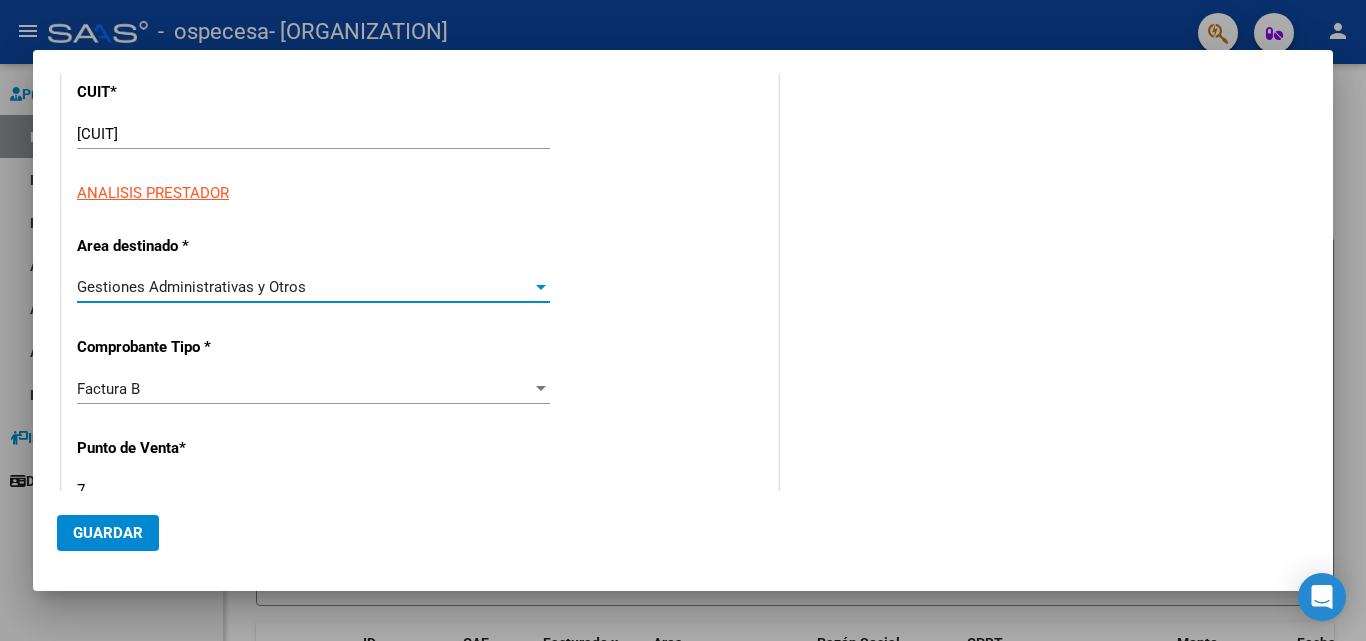 click at bounding box center (541, 287) 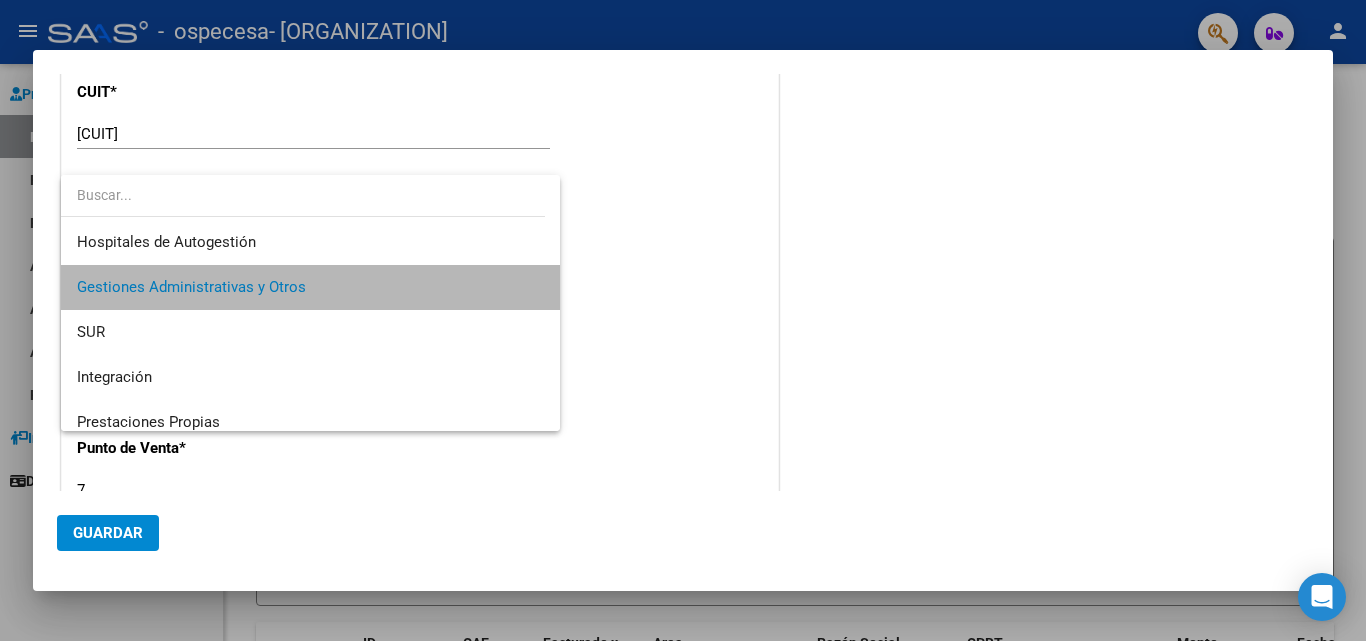 click on "Gestiones Administrativas y Otros" at bounding box center (310, 287) 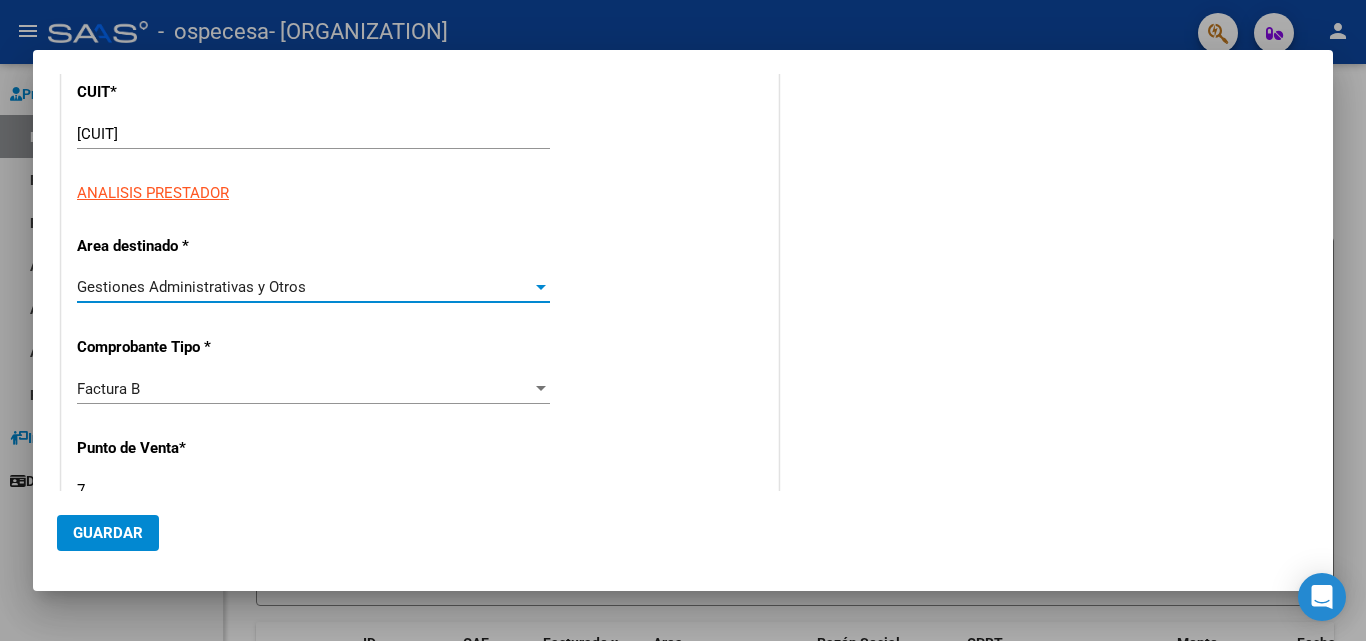 click at bounding box center [541, 287] 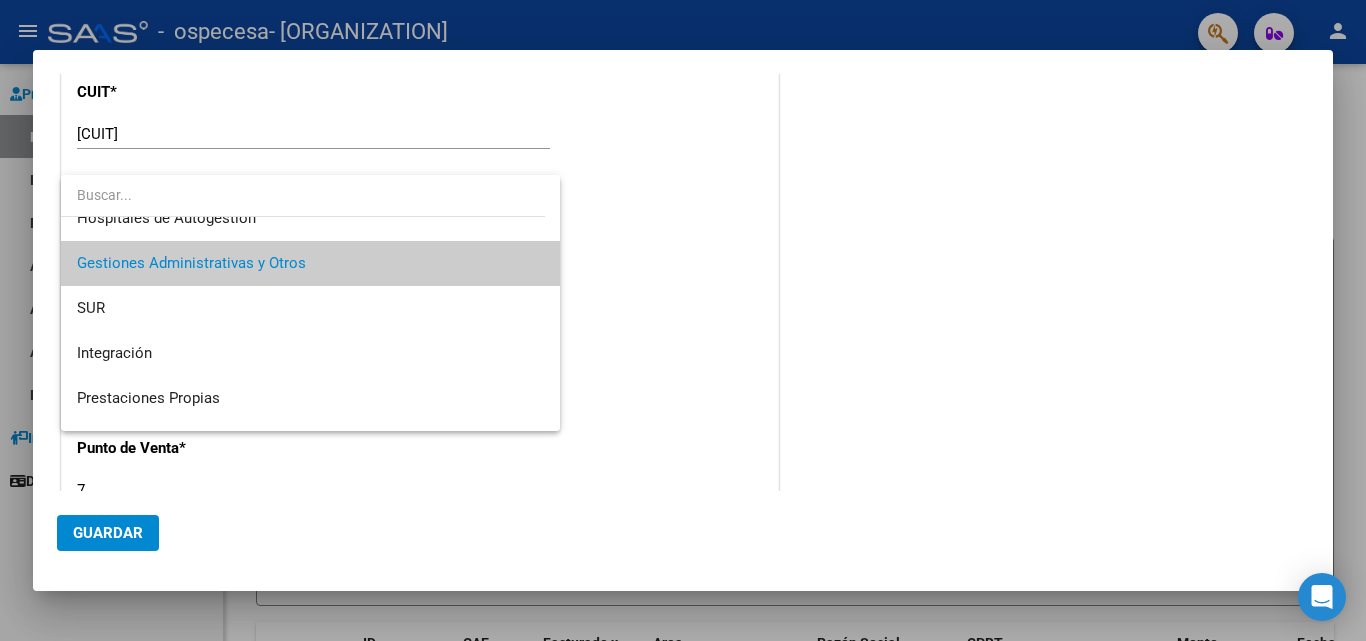 scroll, scrollTop: 0, scrollLeft: 0, axis: both 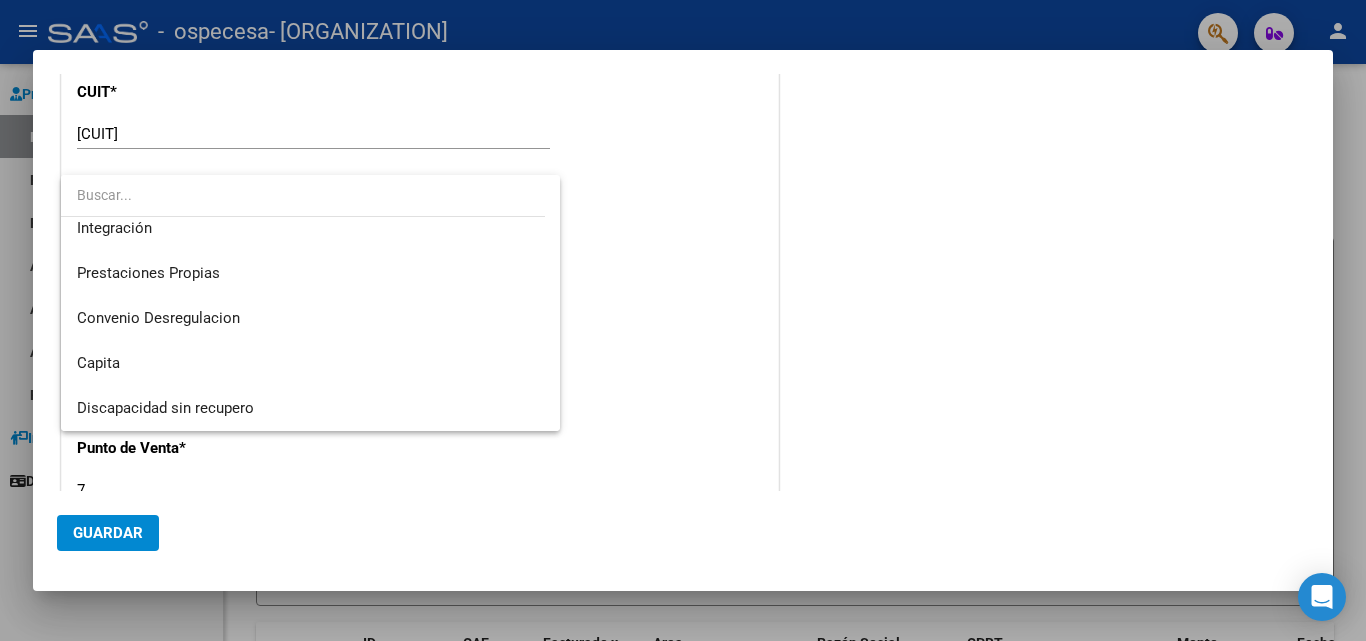 click at bounding box center [683, 320] 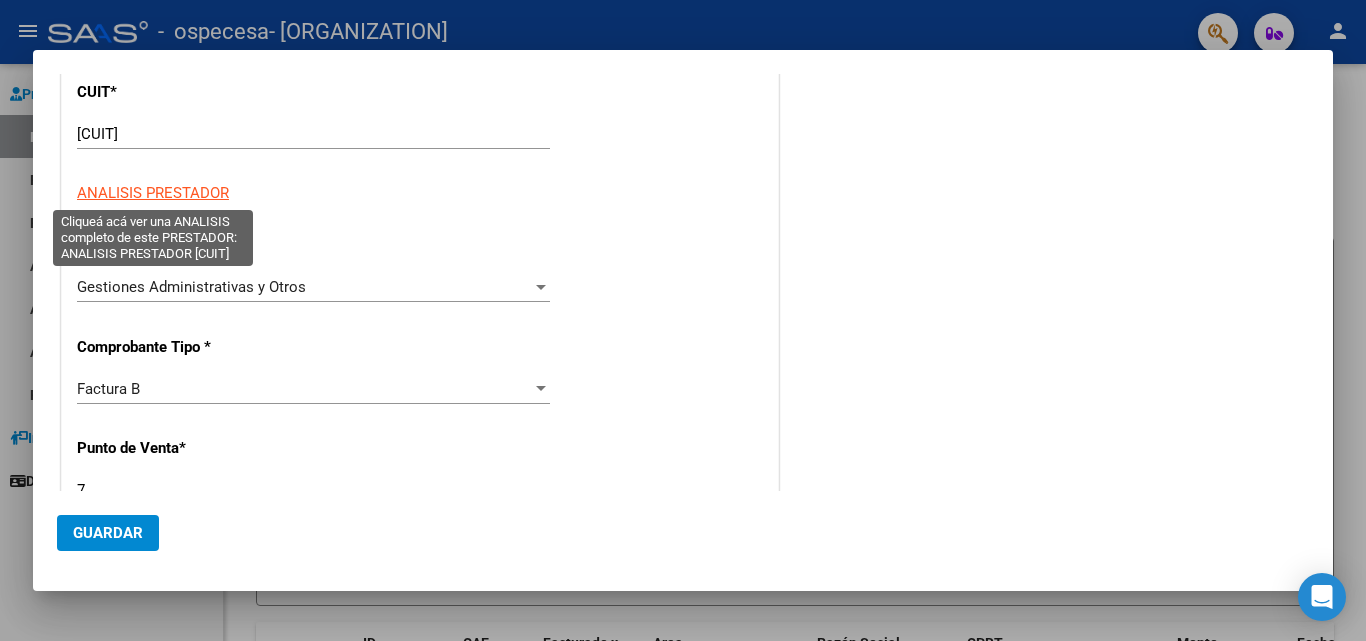 click on "ANALISIS PRESTADOR" at bounding box center [153, 193] 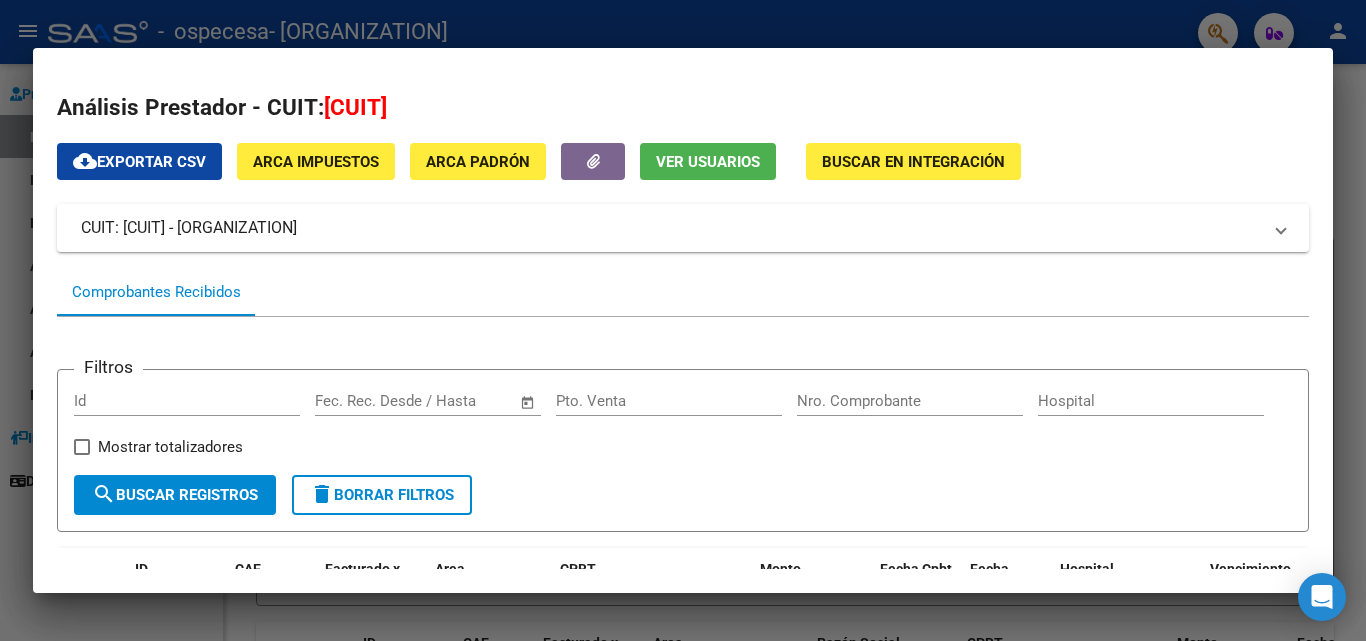 click at bounding box center (683, 320) 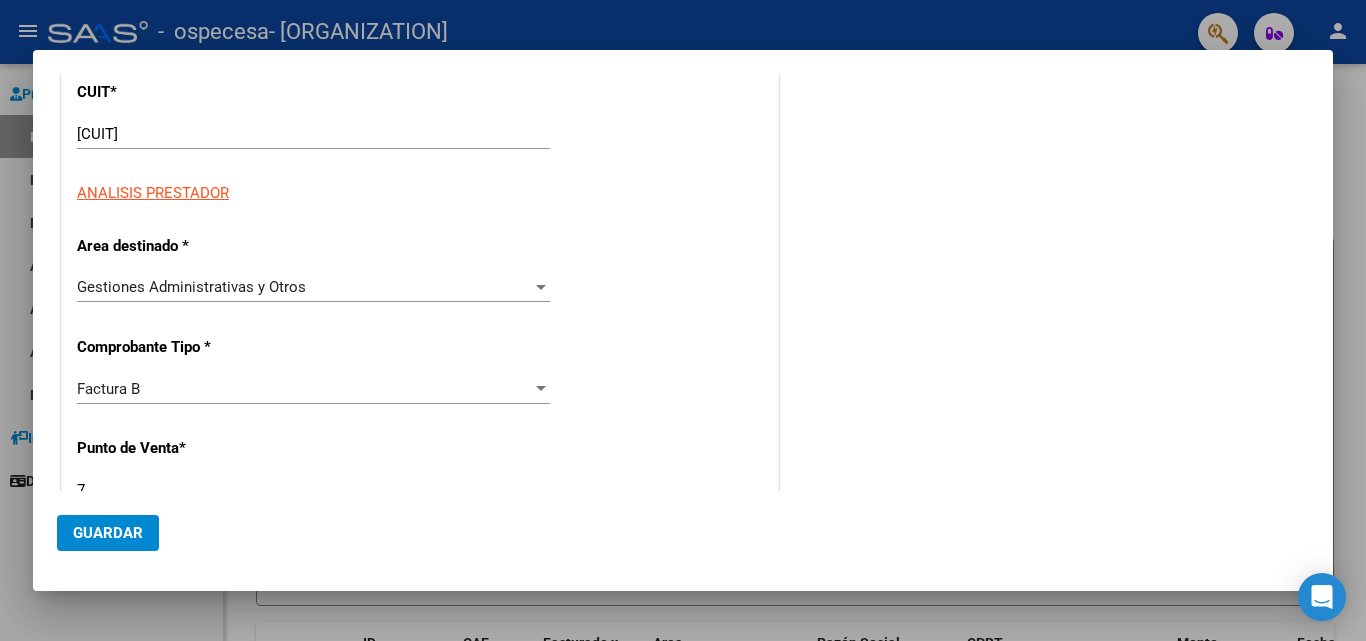 click at bounding box center [541, 287] 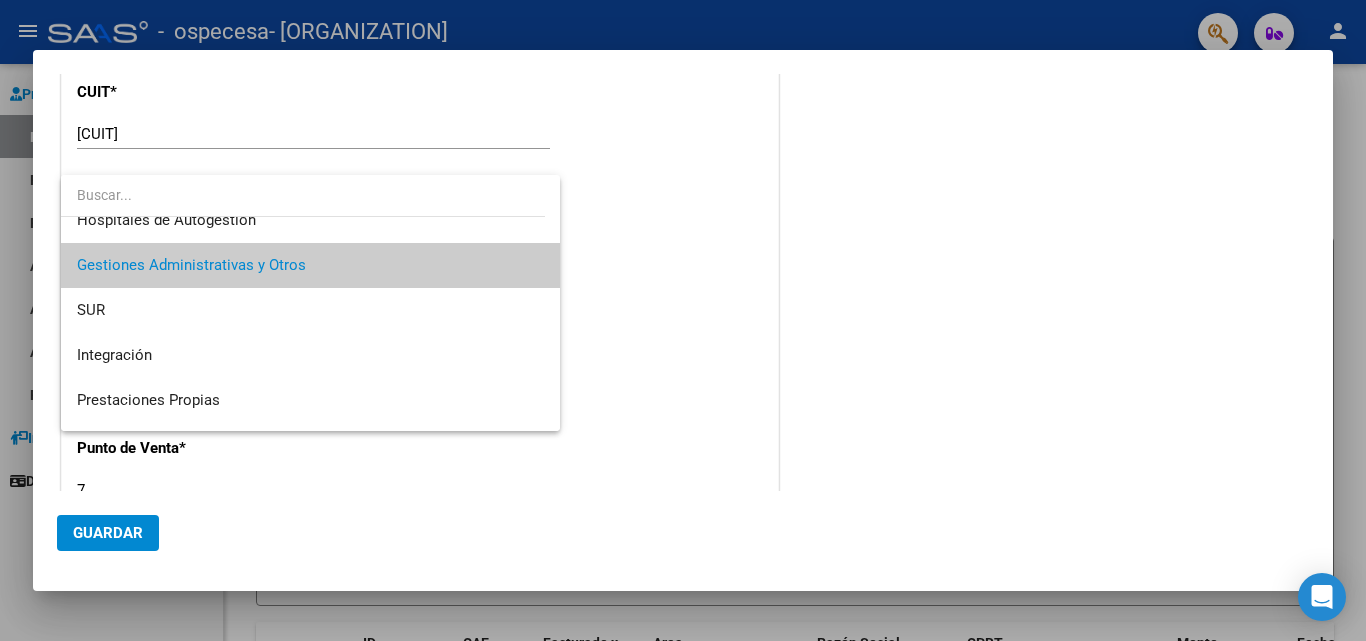 scroll, scrollTop: 0, scrollLeft: 0, axis: both 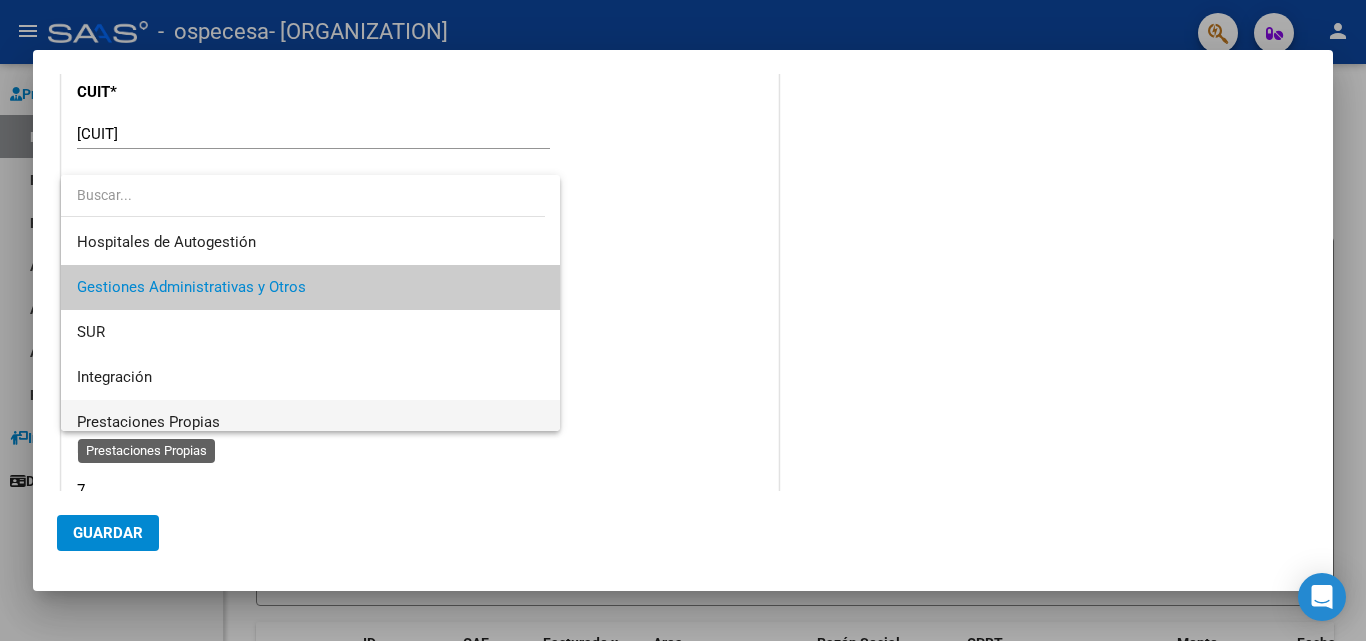 click on "Prestaciones Propias" at bounding box center [148, 422] 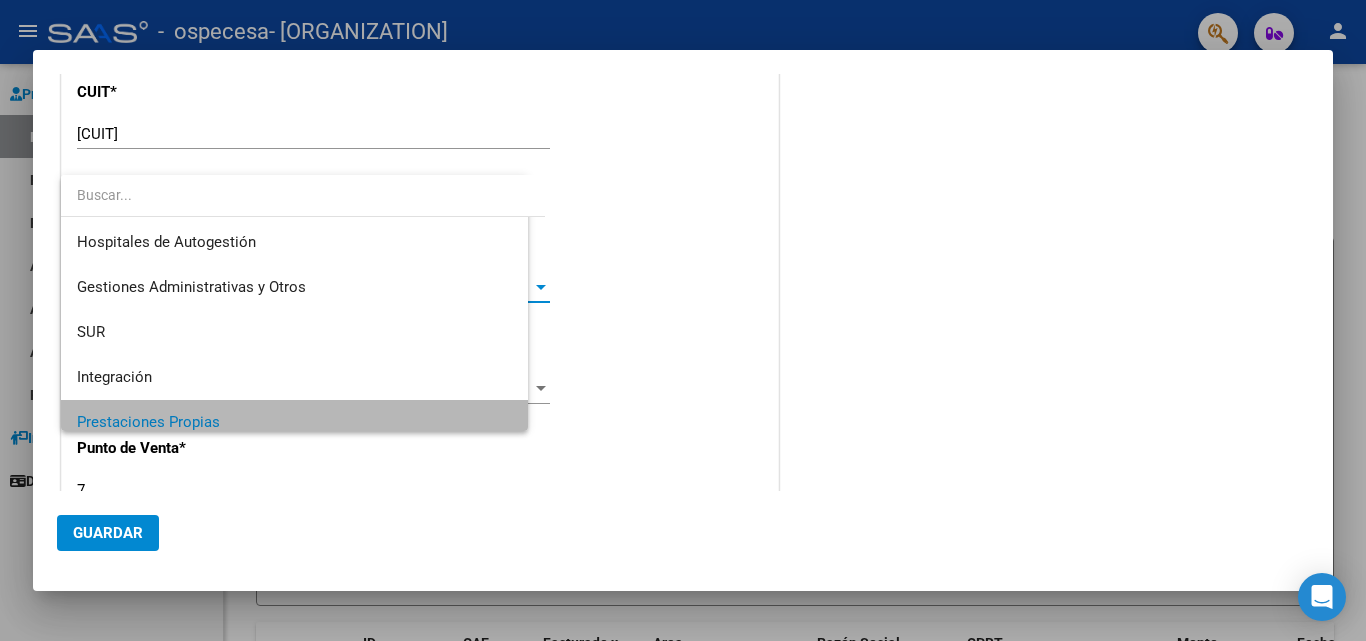 scroll, scrollTop: 11, scrollLeft: 0, axis: vertical 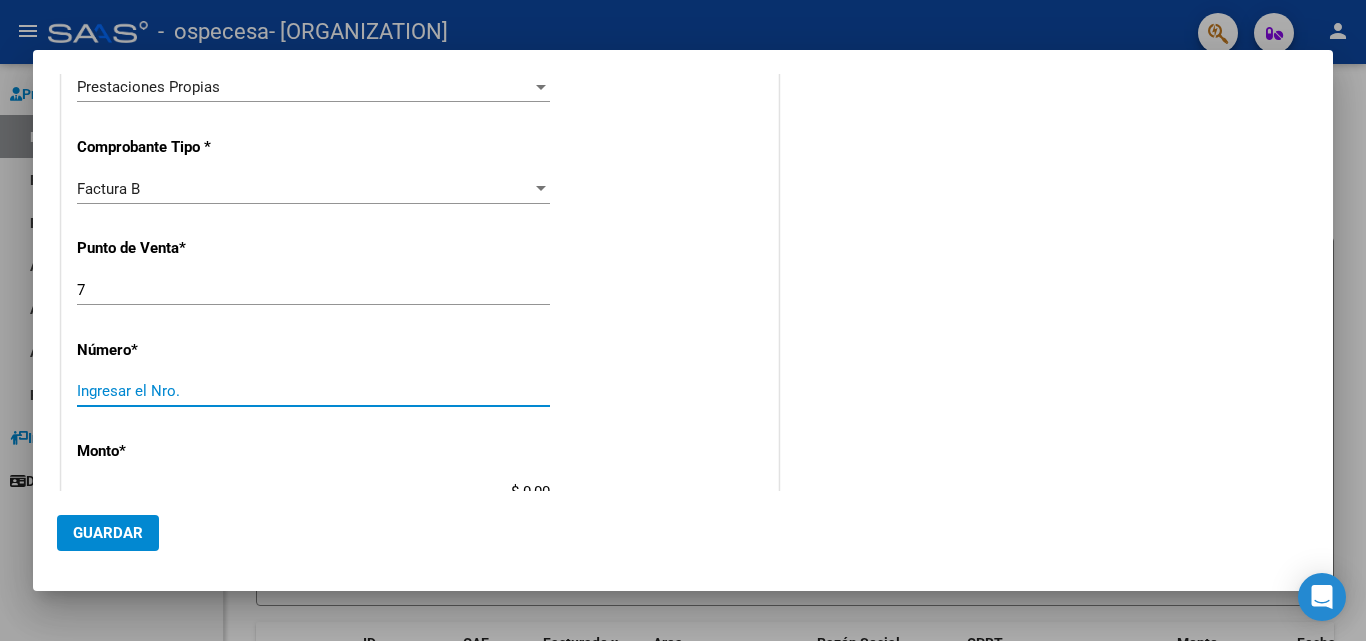 click on "Ingresar el Nro." at bounding box center (313, 391) 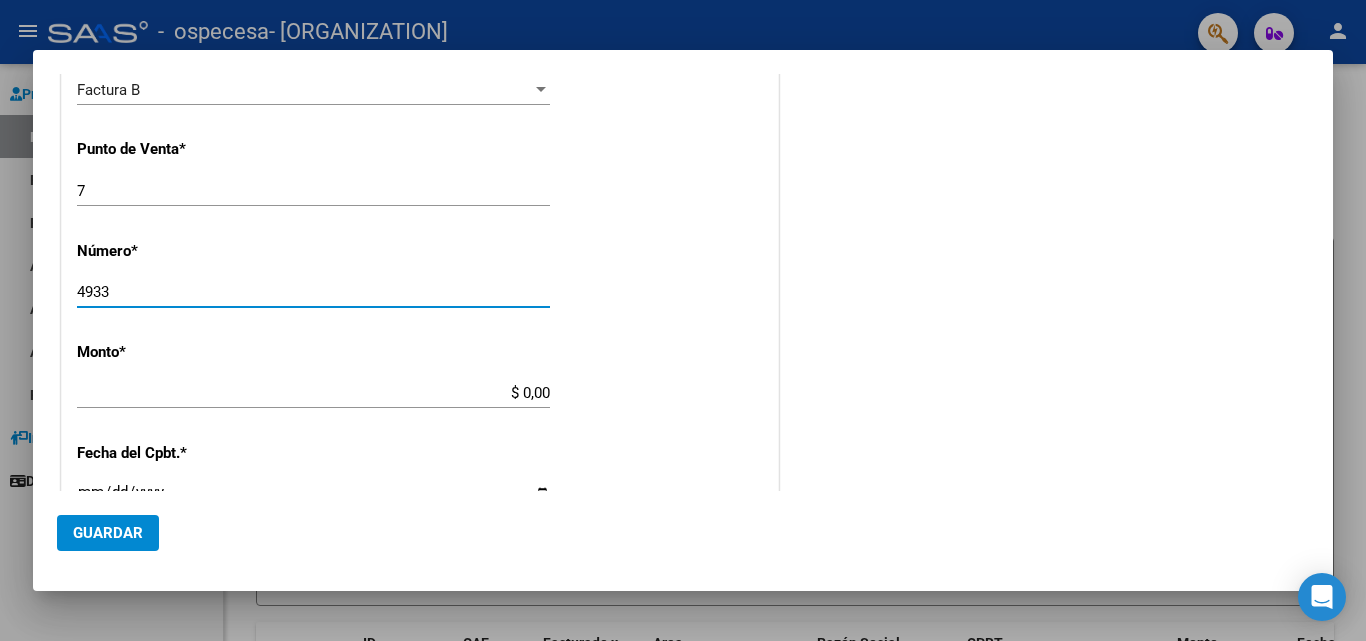 scroll, scrollTop: 500, scrollLeft: 0, axis: vertical 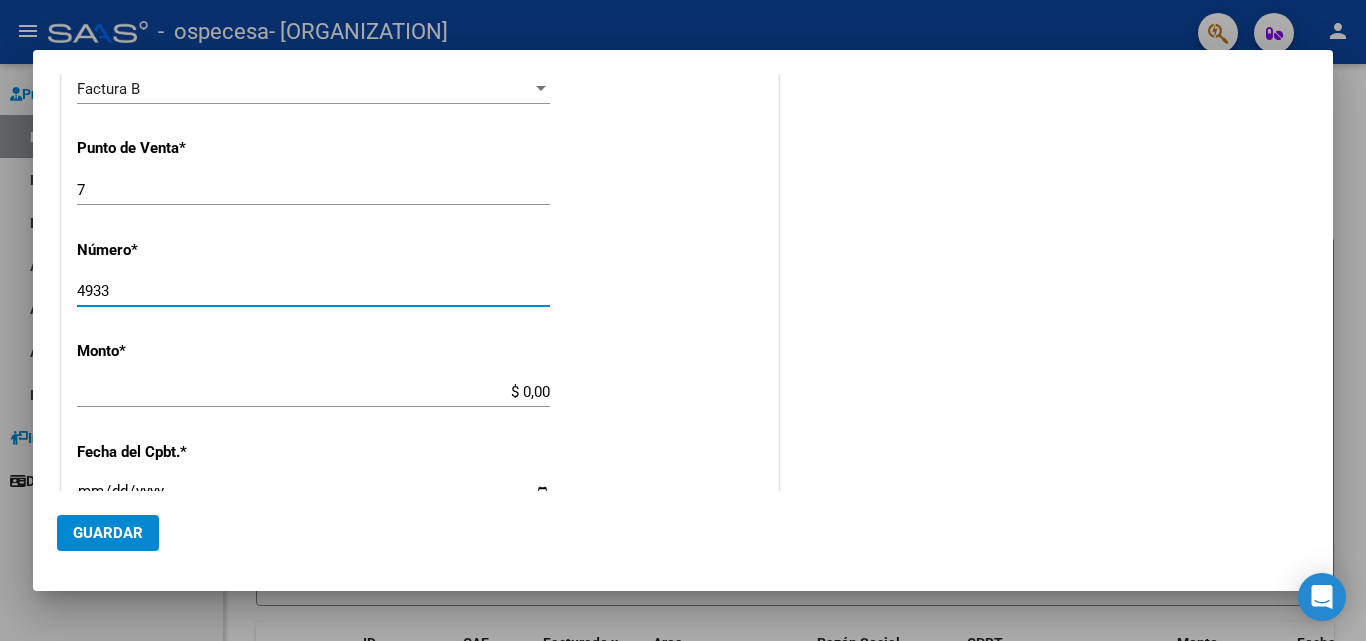 type on "4933" 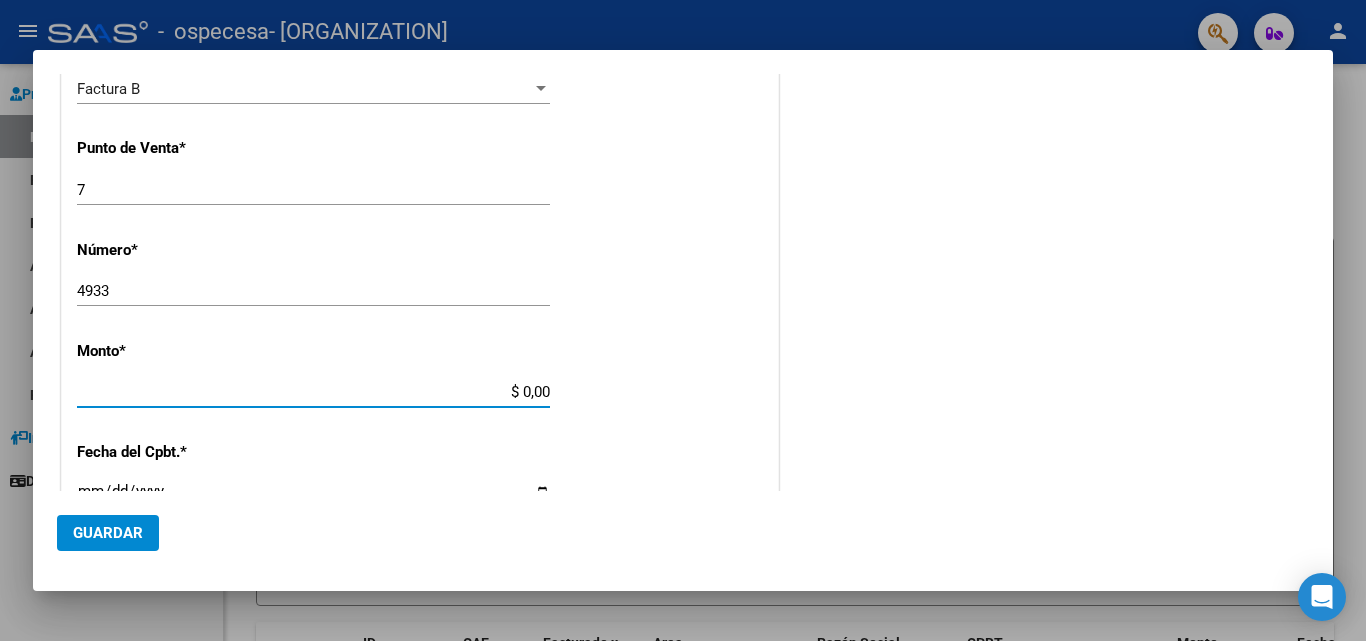 click on "$ 0,00" at bounding box center [313, 392] 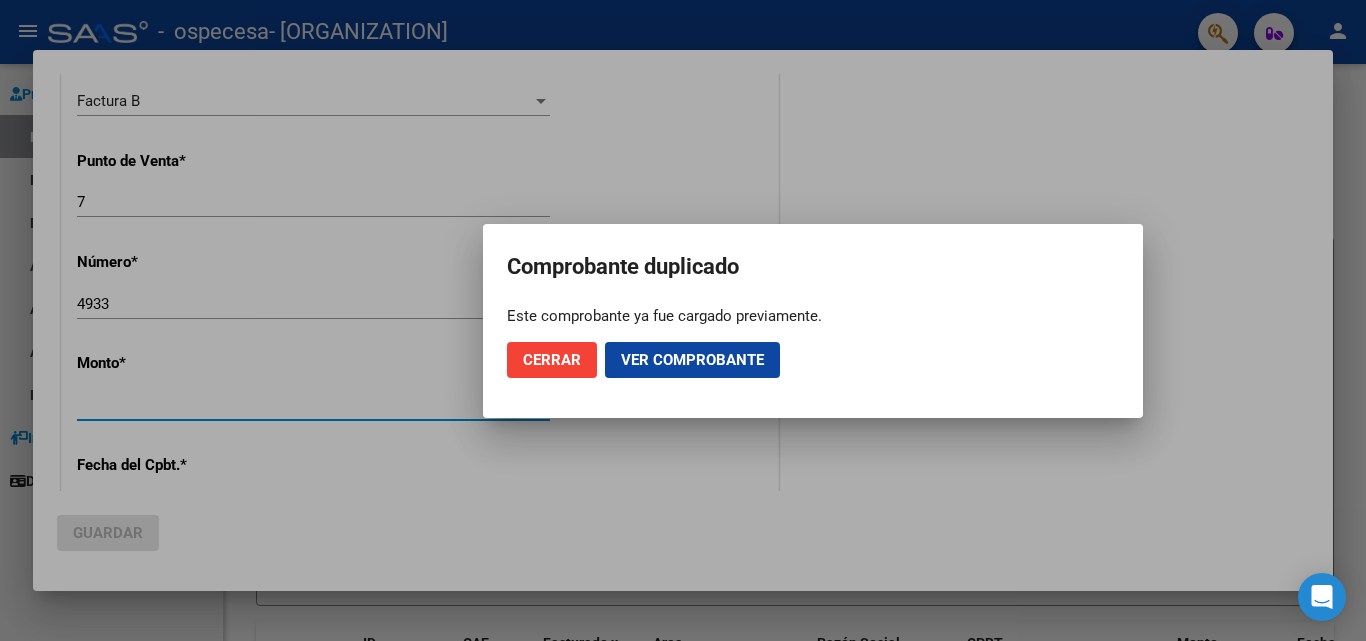 scroll, scrollTop: 512, scrollLeft: 0, axis: vertical 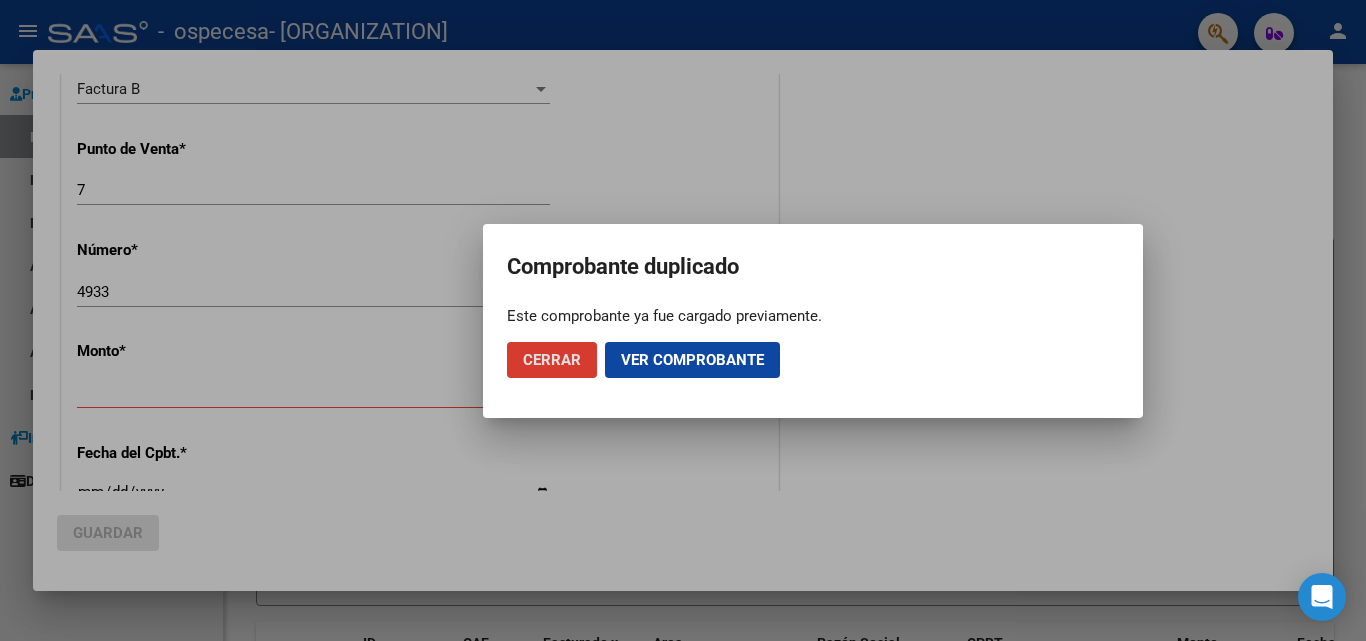 type 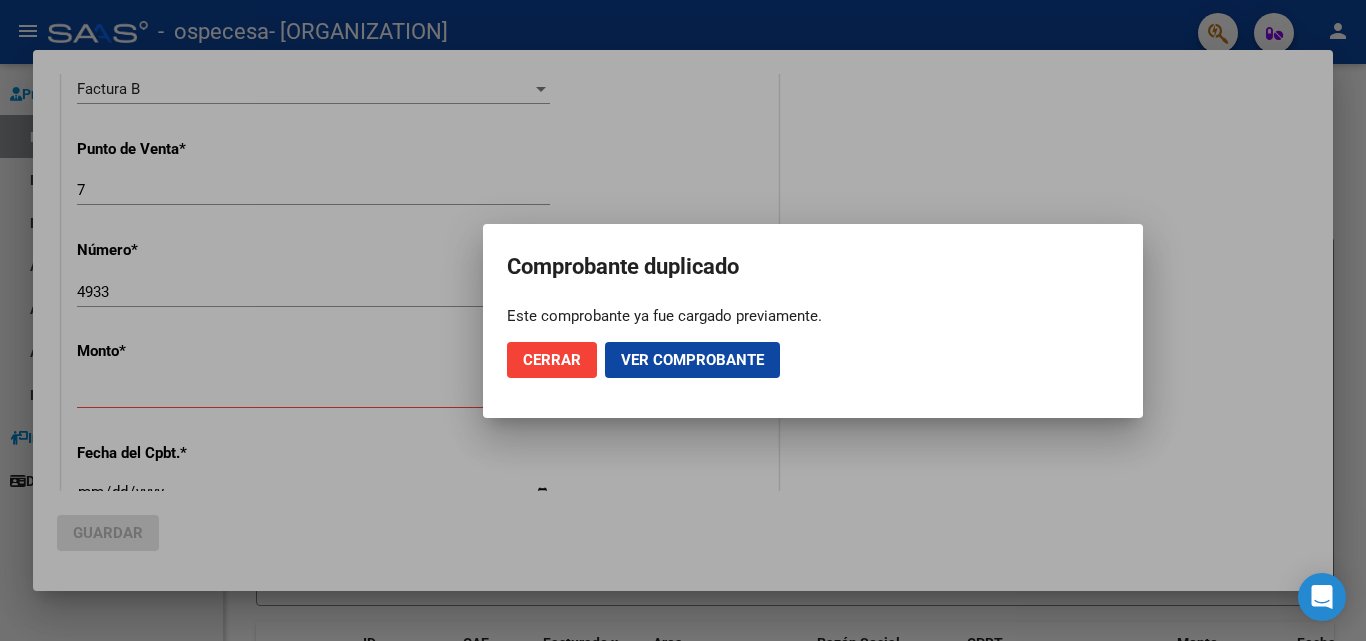 click at bounding box center (683, 320) 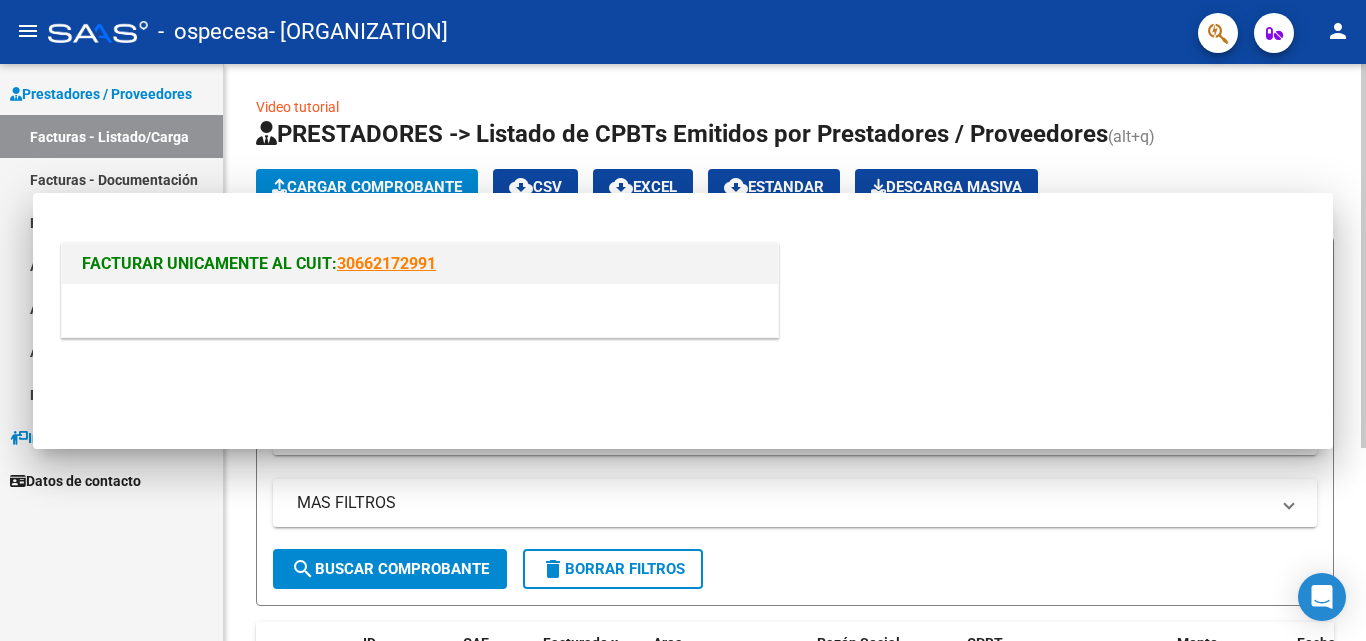 scroll, scrollTop: 0, scrollLeft: 0, axis: both 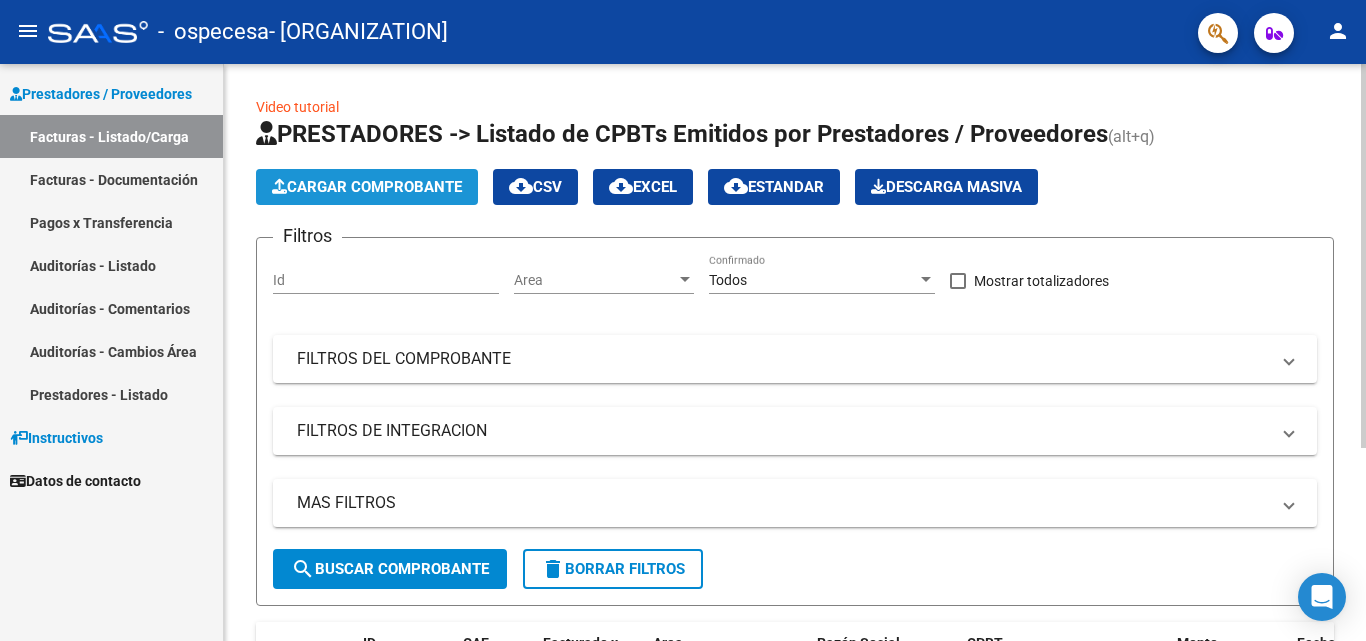 click on "Cargar Comprobante" 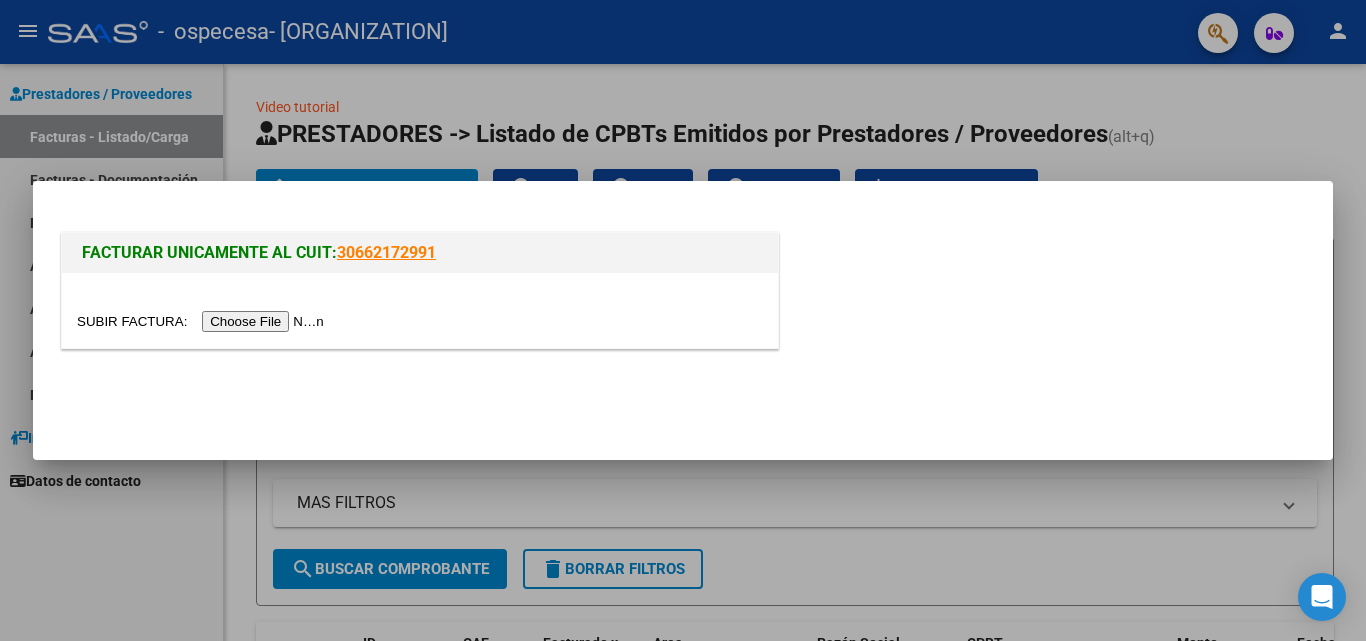 click at bounding box center [203, 321] 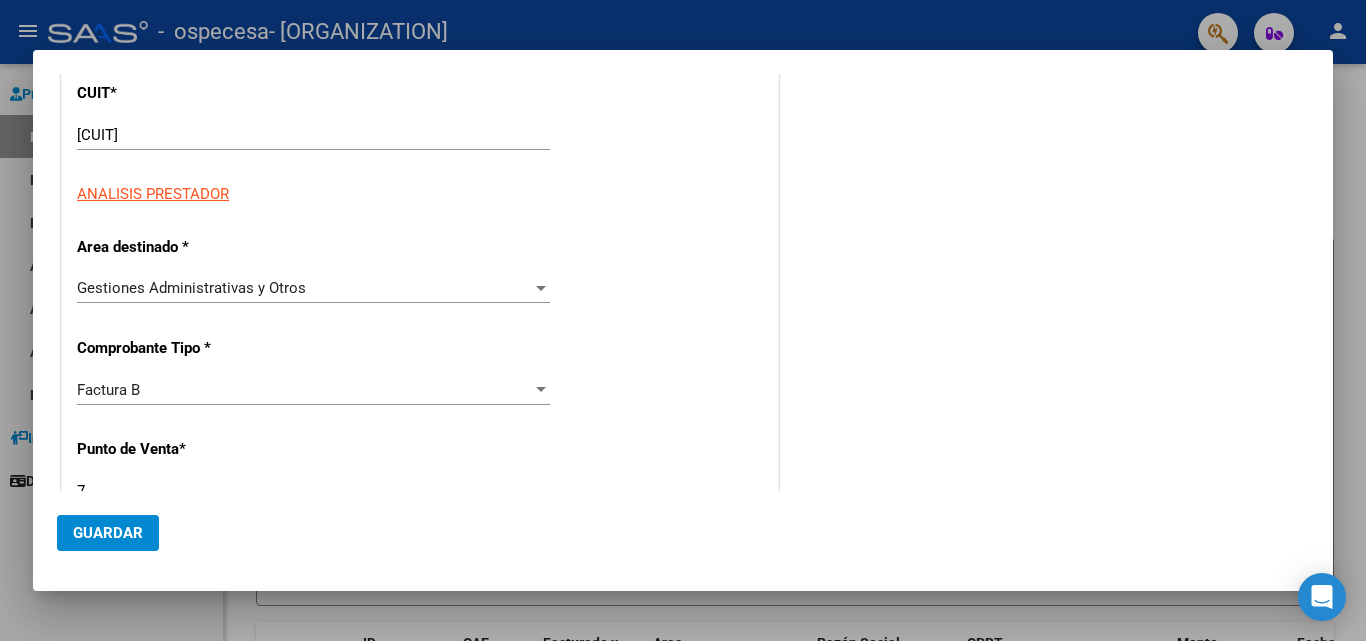 scroll, scrollTop: 200, scrollLeft: 0, axis: vertical 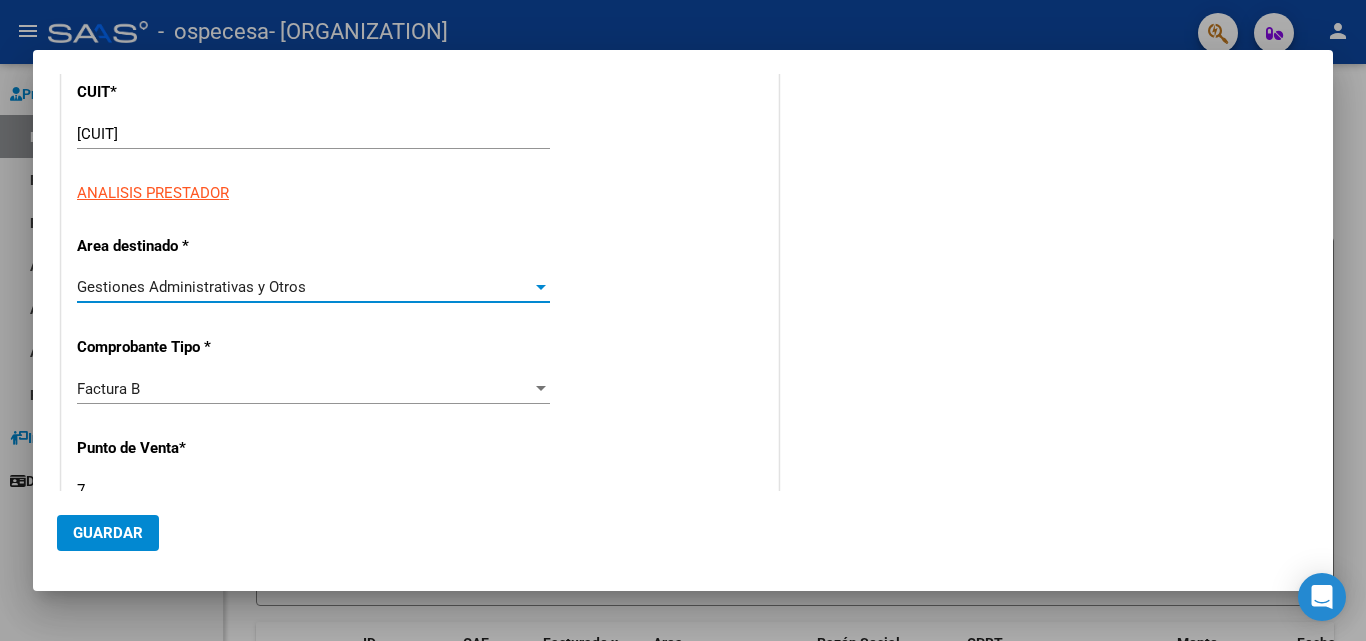 click at bounding box center [541, 287] 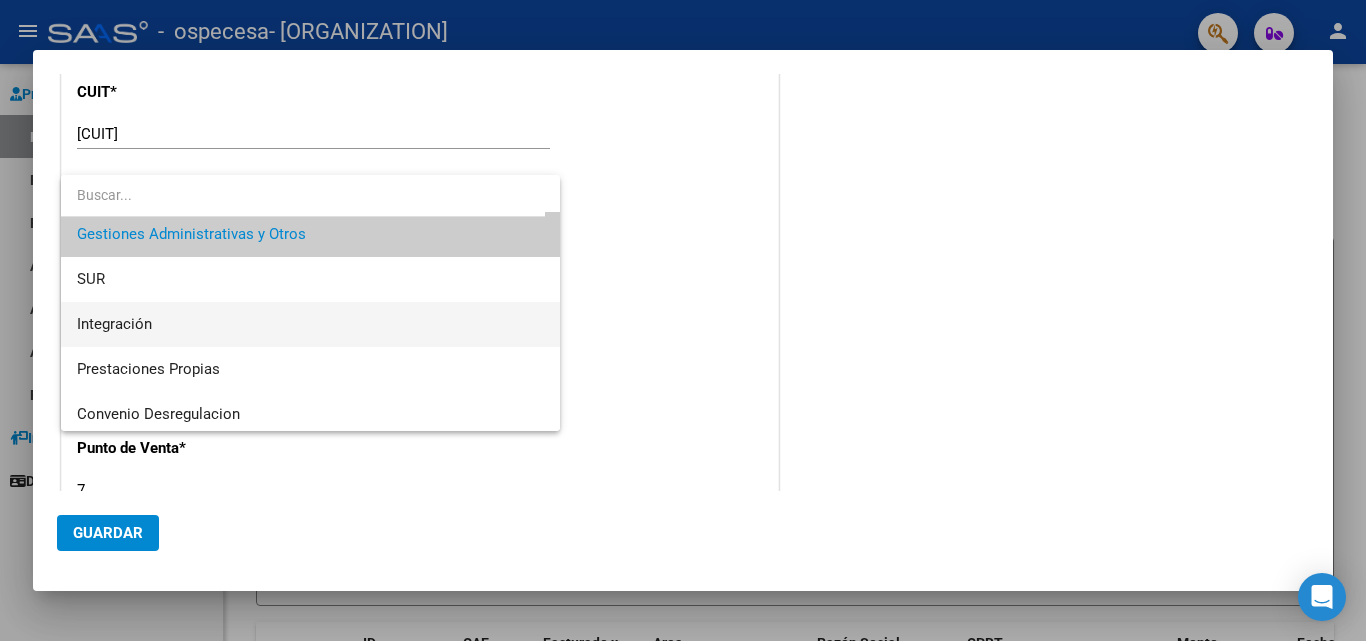 scroll, scrollTop: 100, scrollLeft: 0, axis: vertical 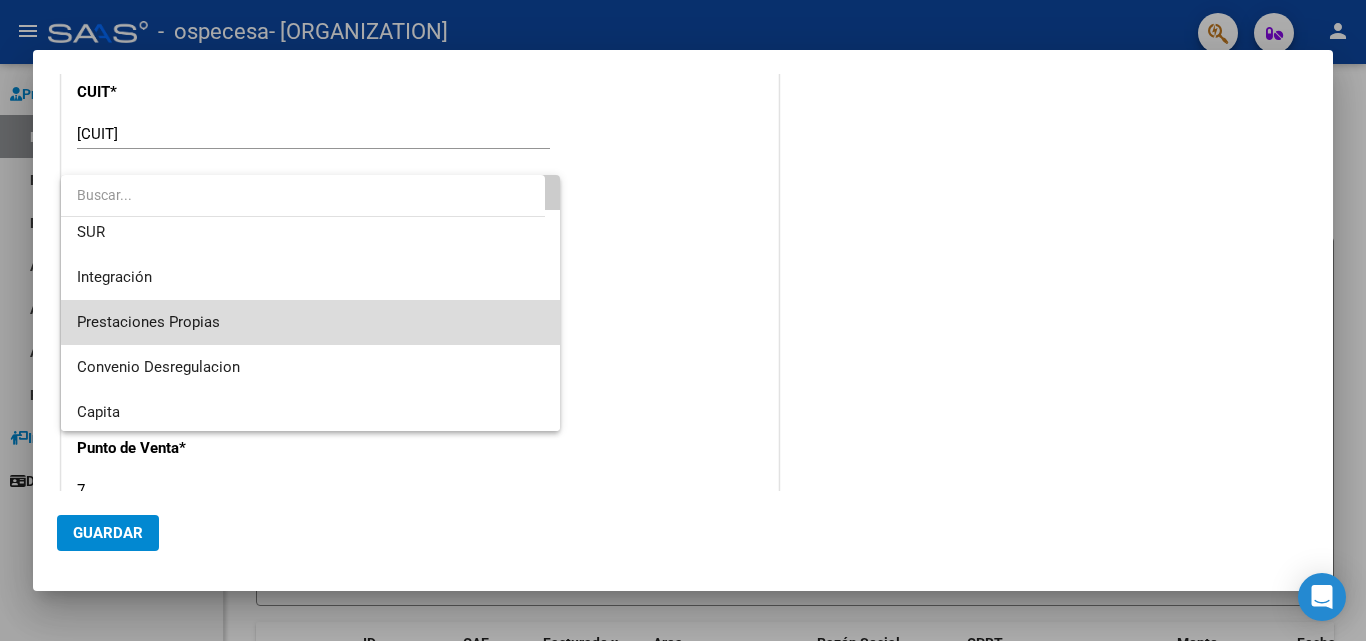 click on "Prestaciones Propias" at bounding box center (310, 322) 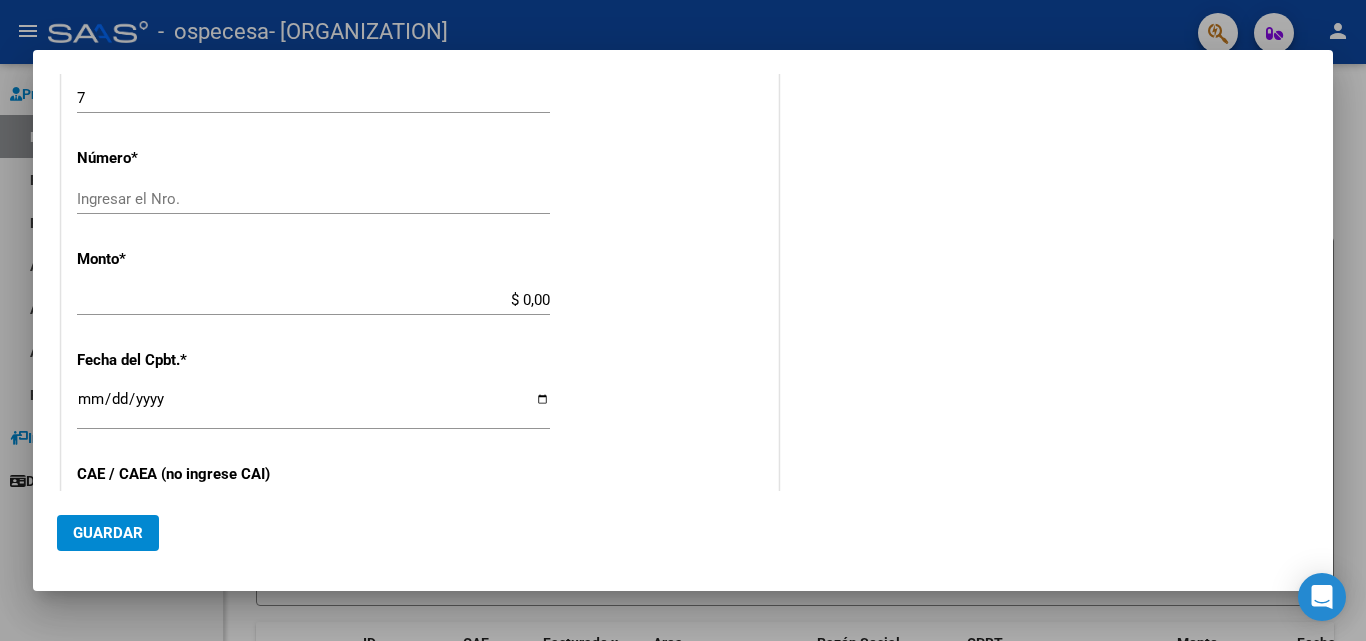 scroll, scrollTop: 600, scrollLeft: 0, axis: vertical 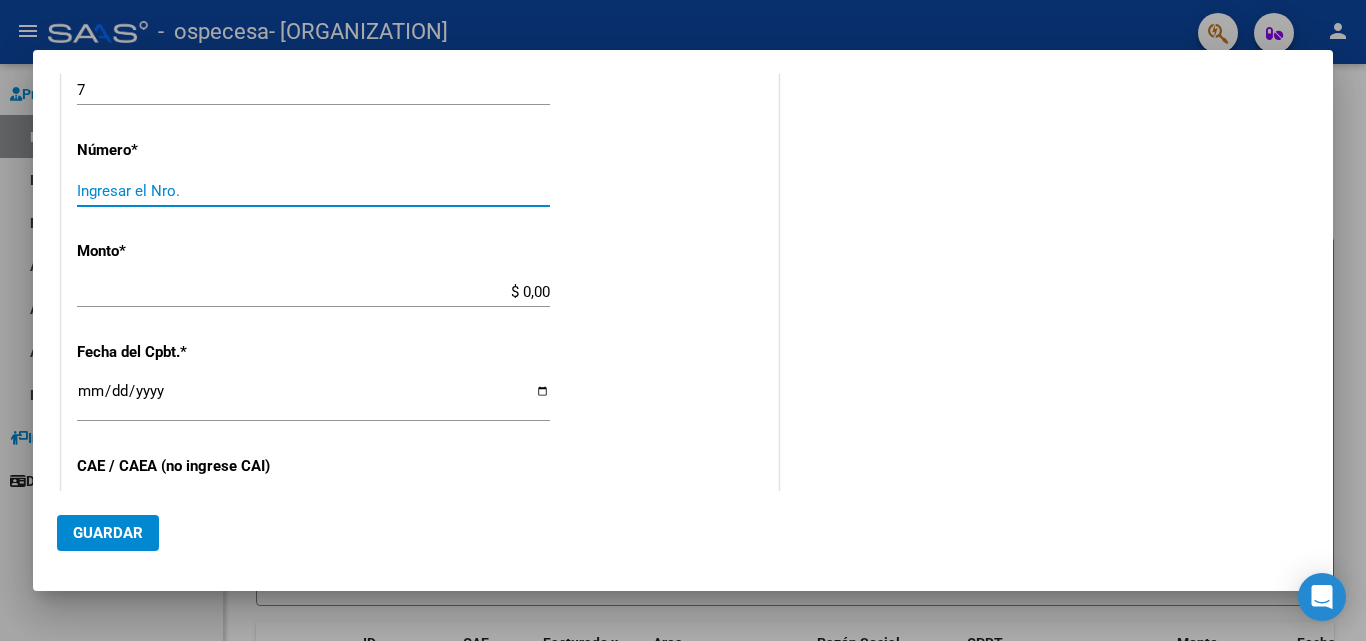 click on "Ingresar el Nro." at bounding box center [313, 191] 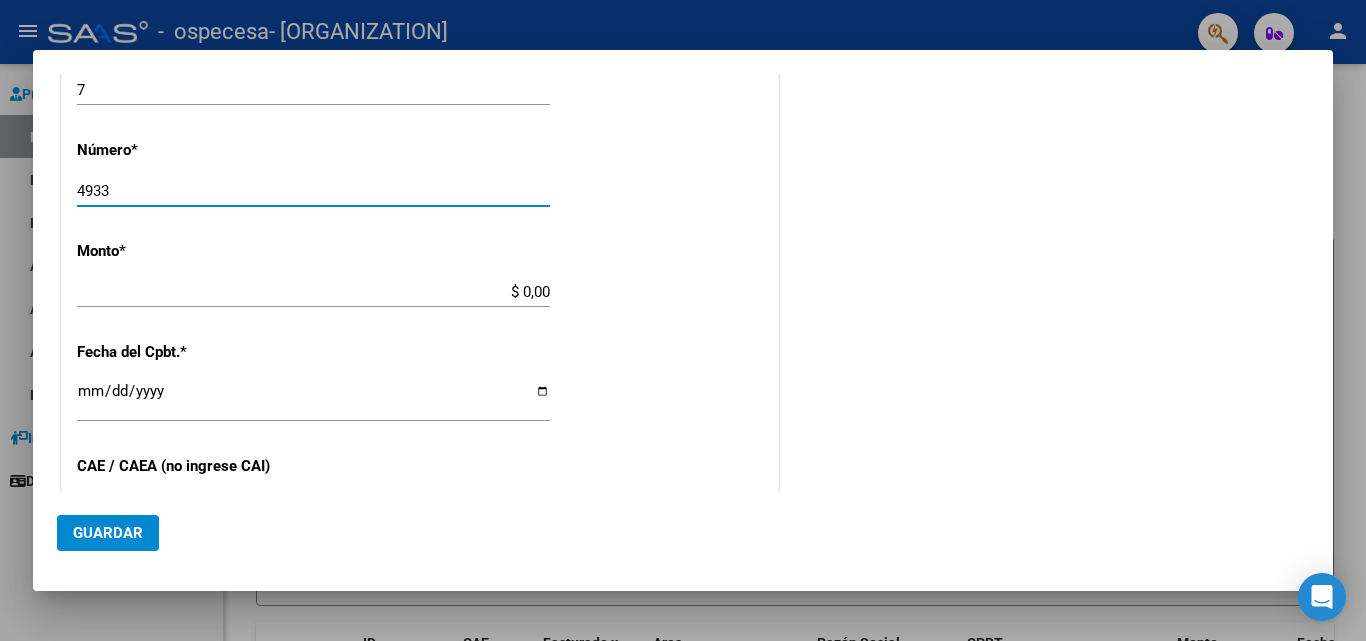 type on "4933" 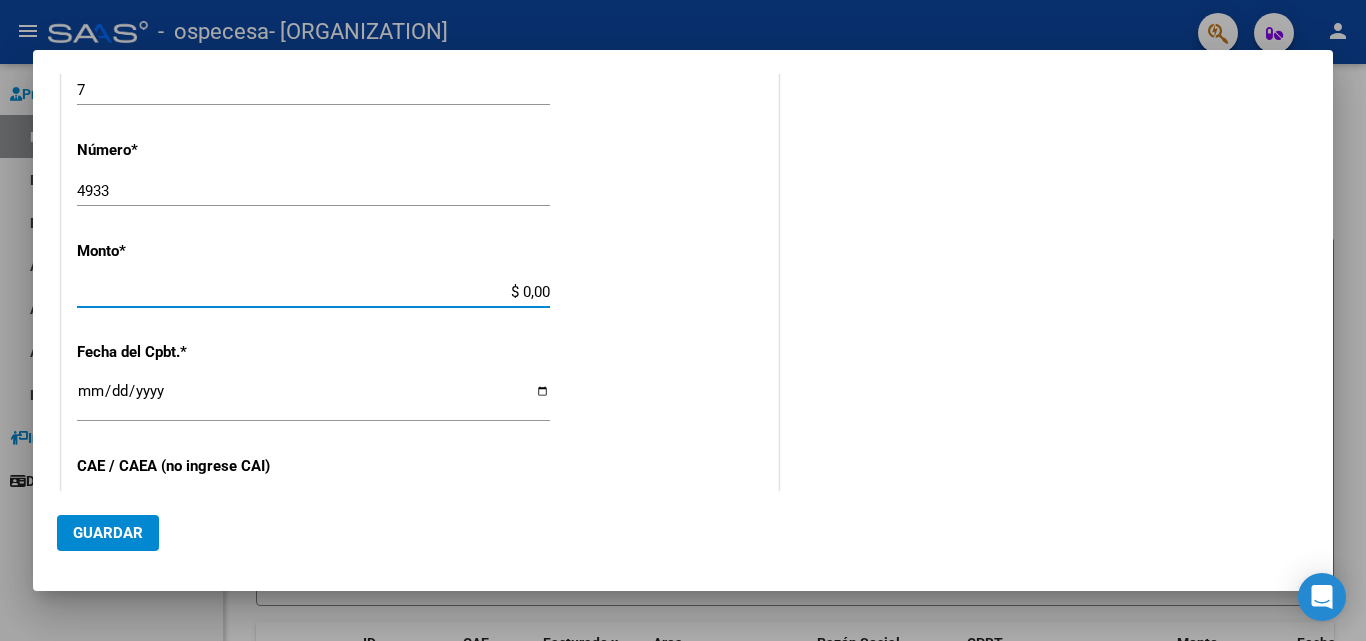 click on "$ 0,00" at bounding box center [313, 292] 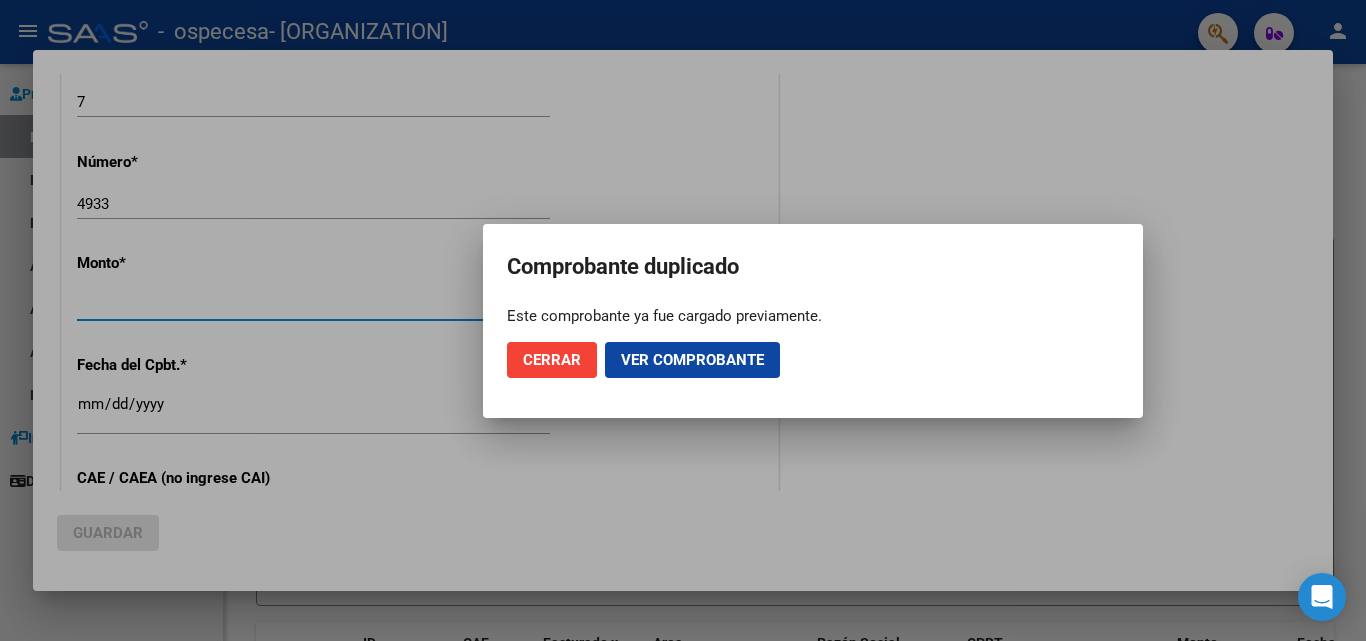 scroll, scrollTop: 612, scrollLeft: 0, axis: vertical 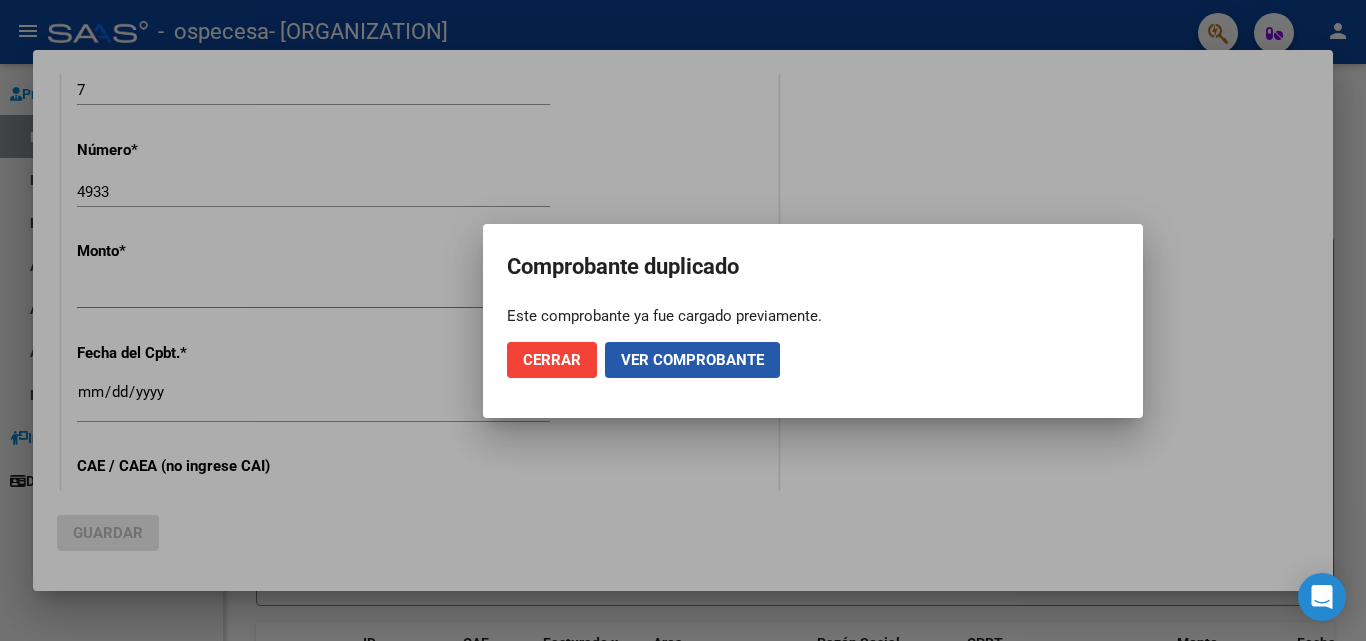 click on "Ver comprobante" 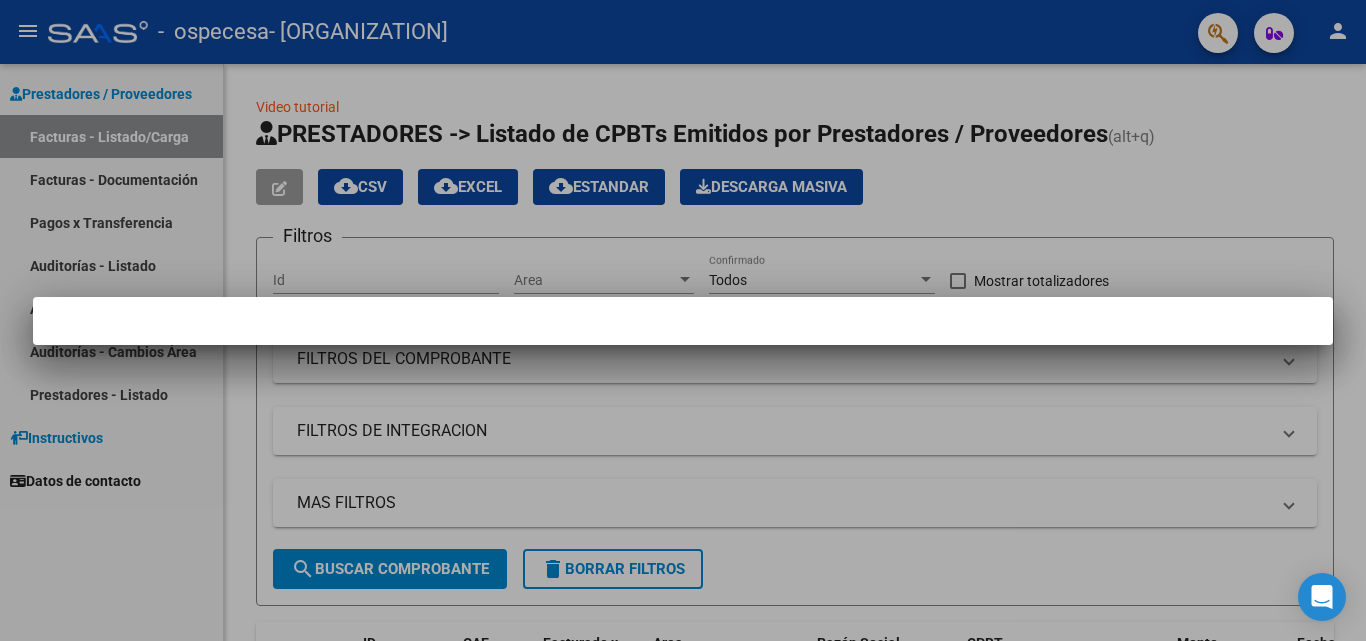 scroll, scrollTop: 0, scrollLeft: 0, axis: both 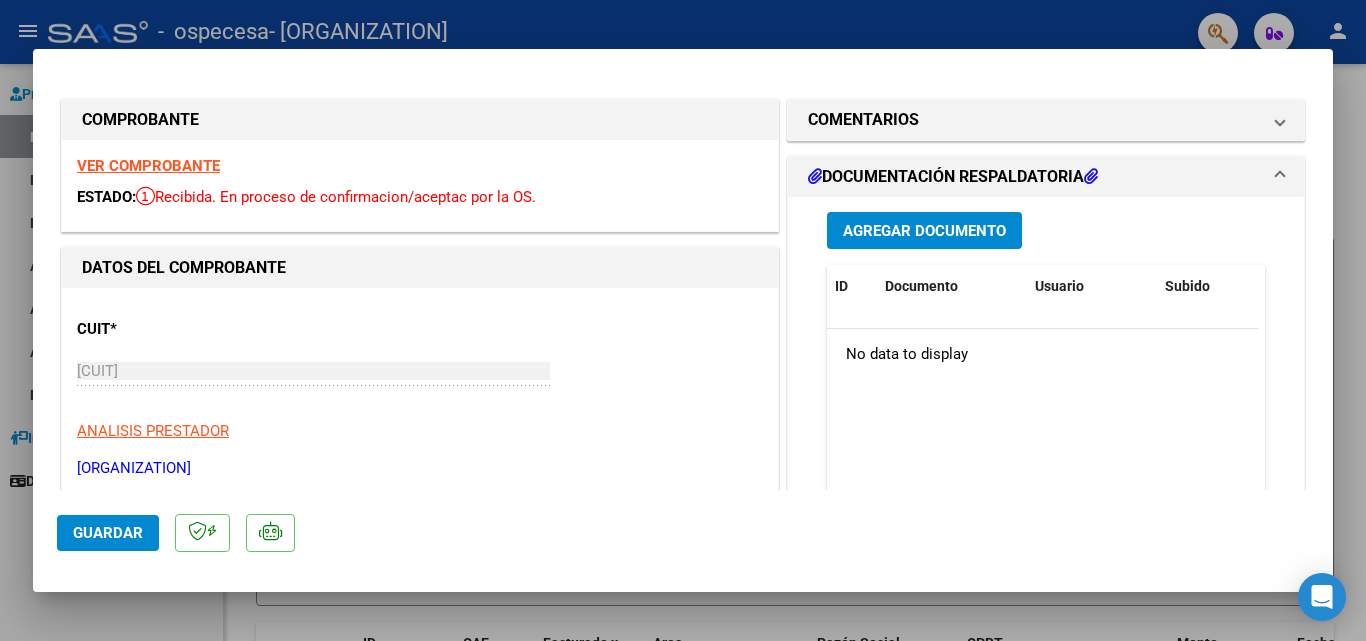 click at bounding box center [683, 320] 